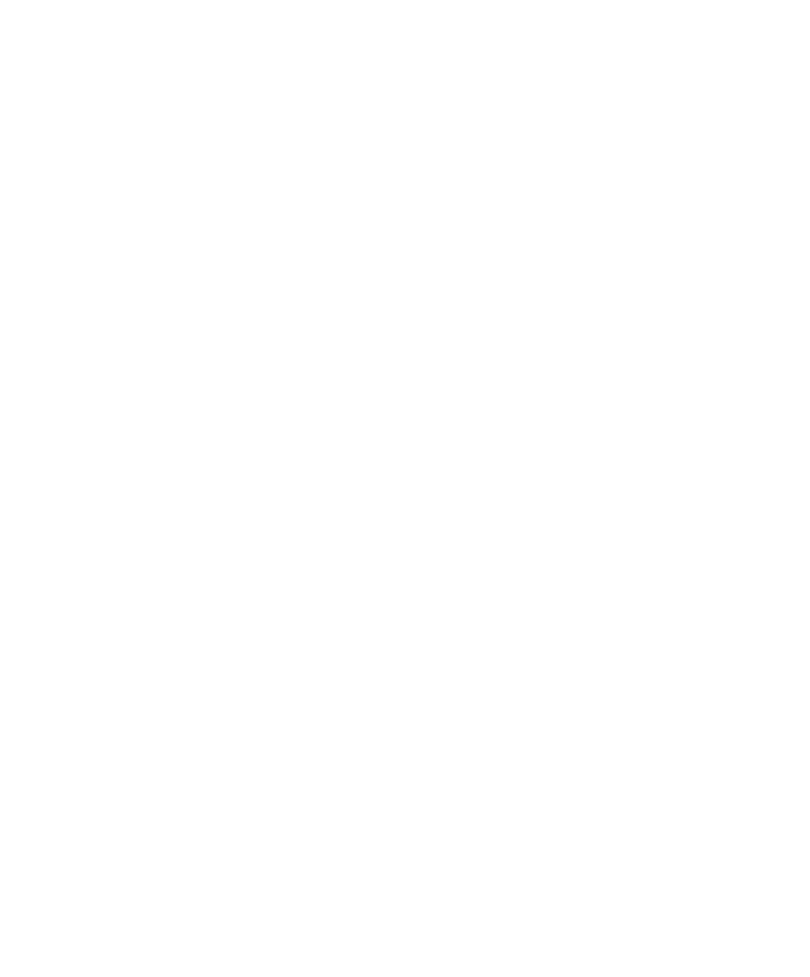 scroll, scrollTop: 0, scrollLeft: 0, axis: both 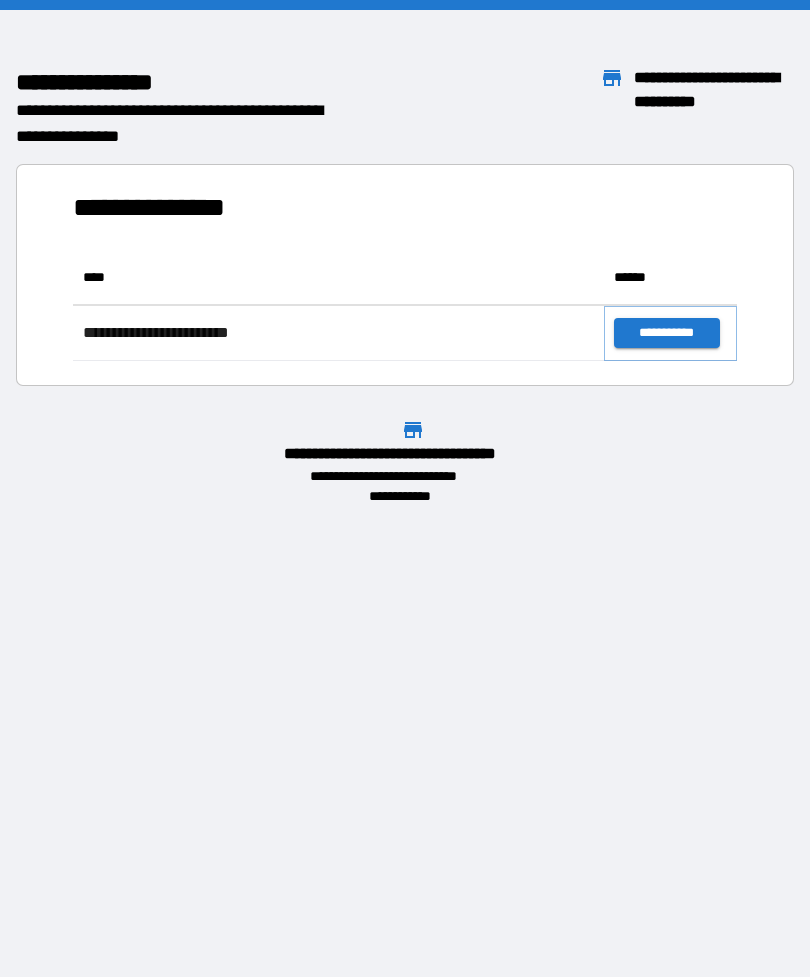 click on "**********" at bounding box center (666, 333) 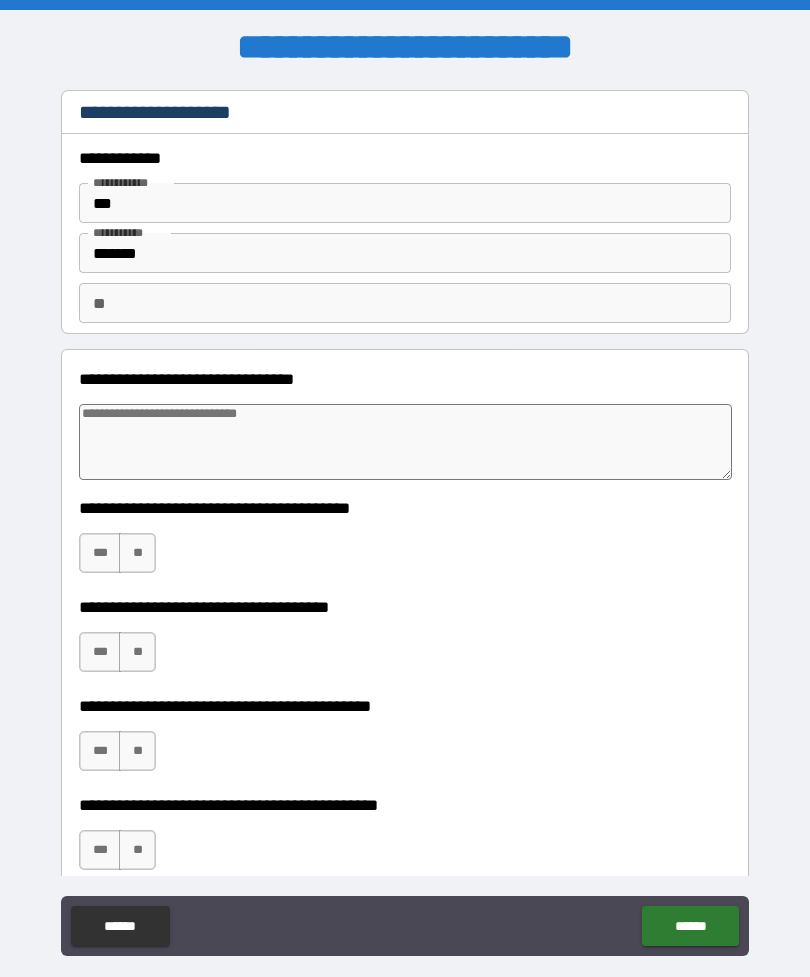 type on "*" 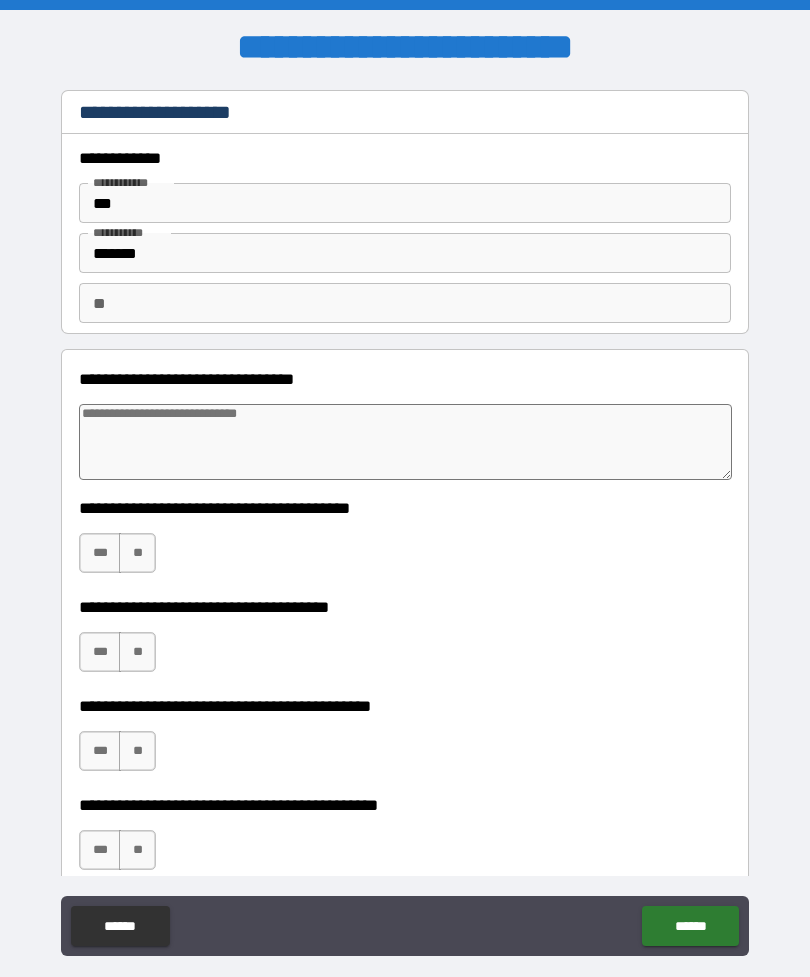 click on "**********" at bounding box center [405, 523] 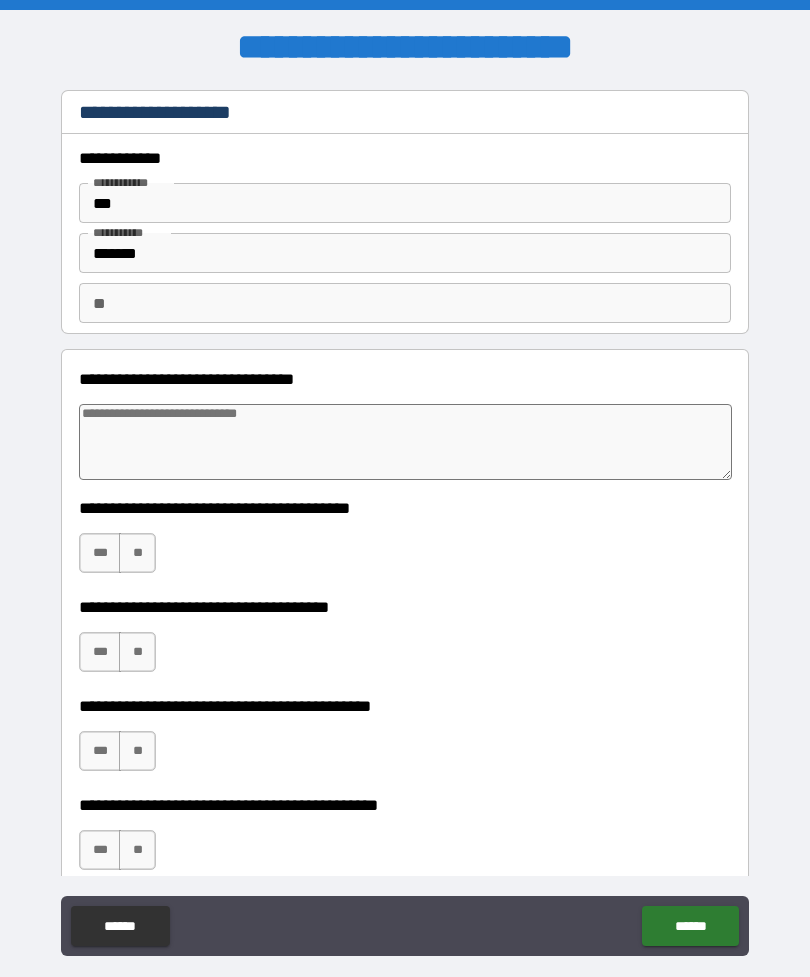 type on "*" 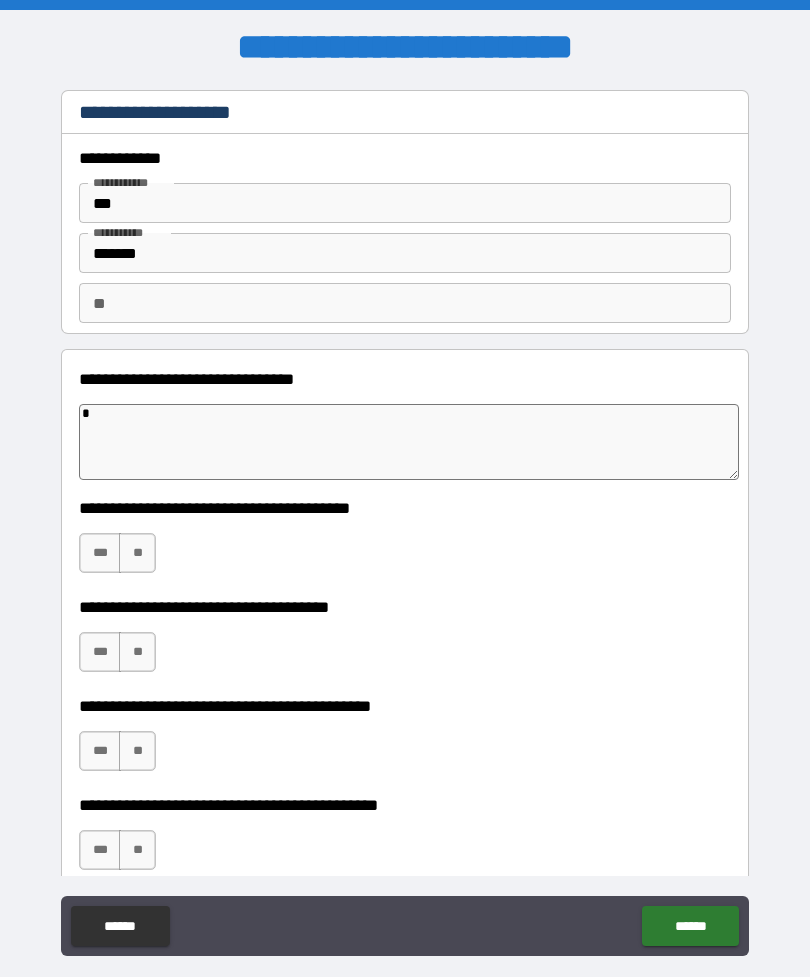 type on "*" 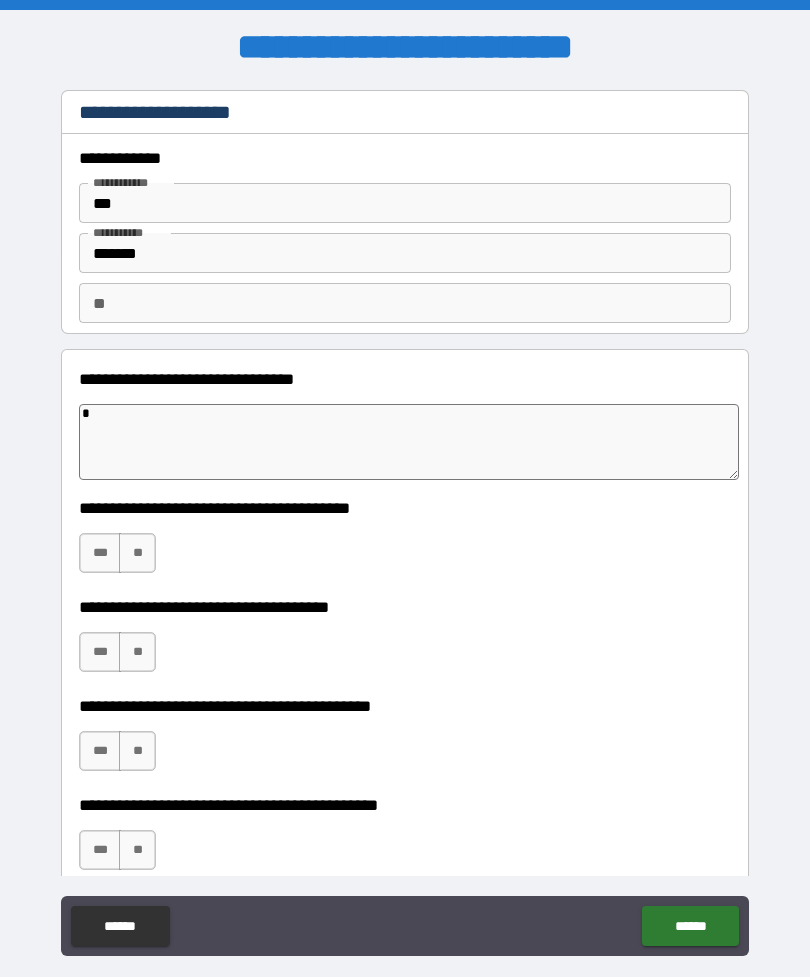 type on "**" 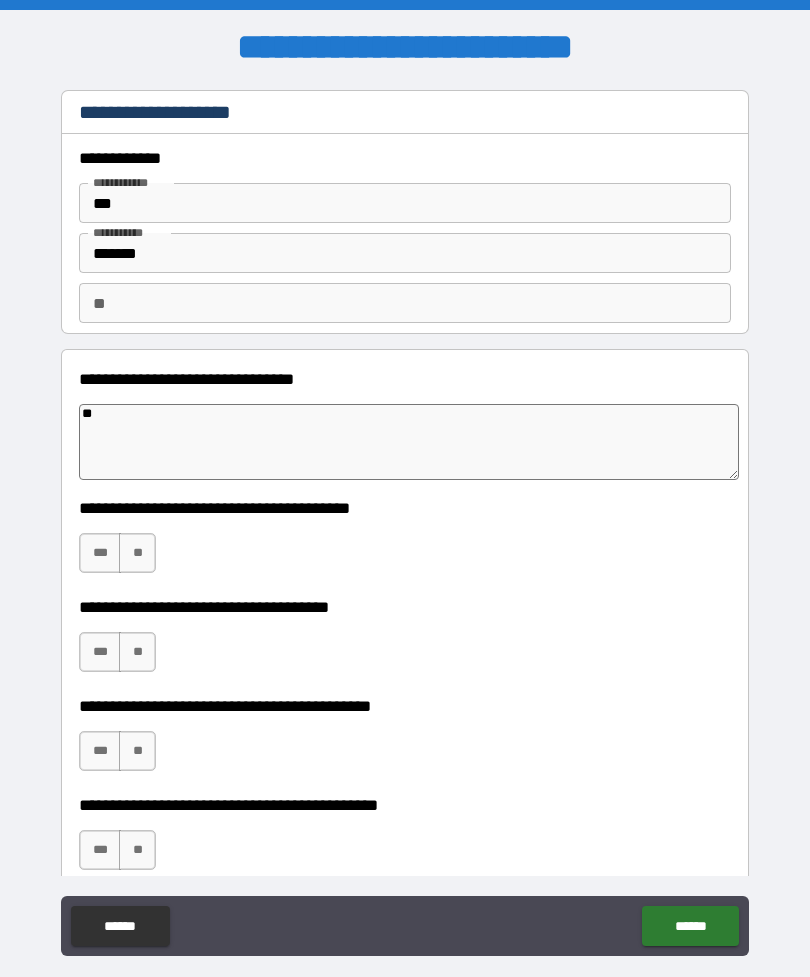 type on "*" 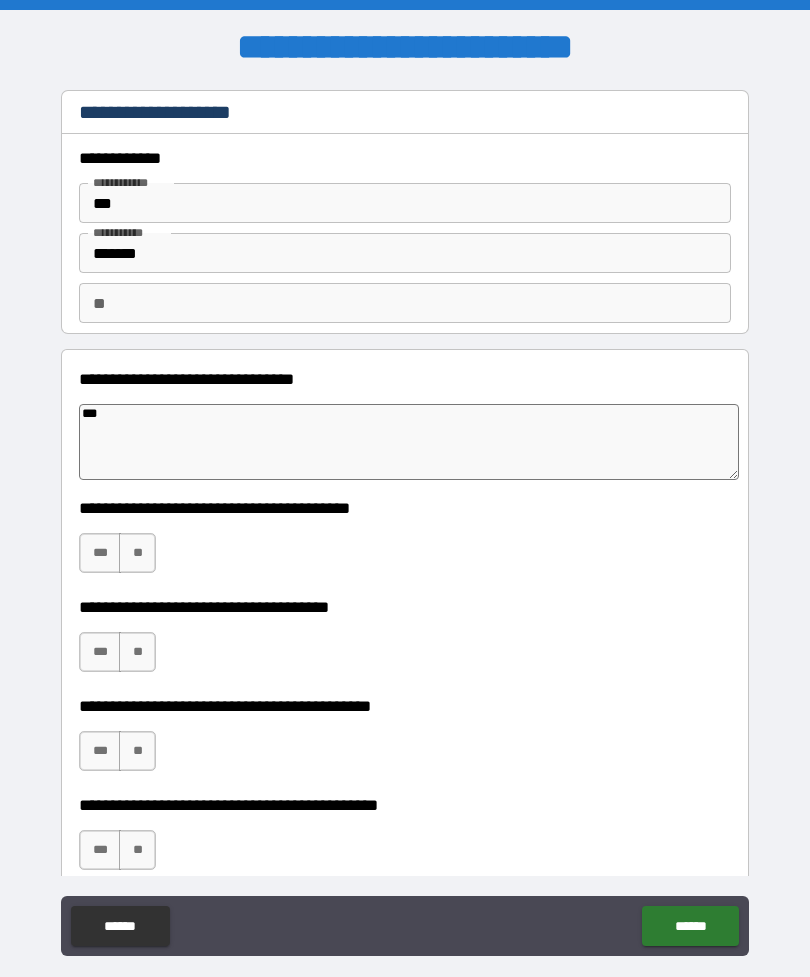 type on "*" 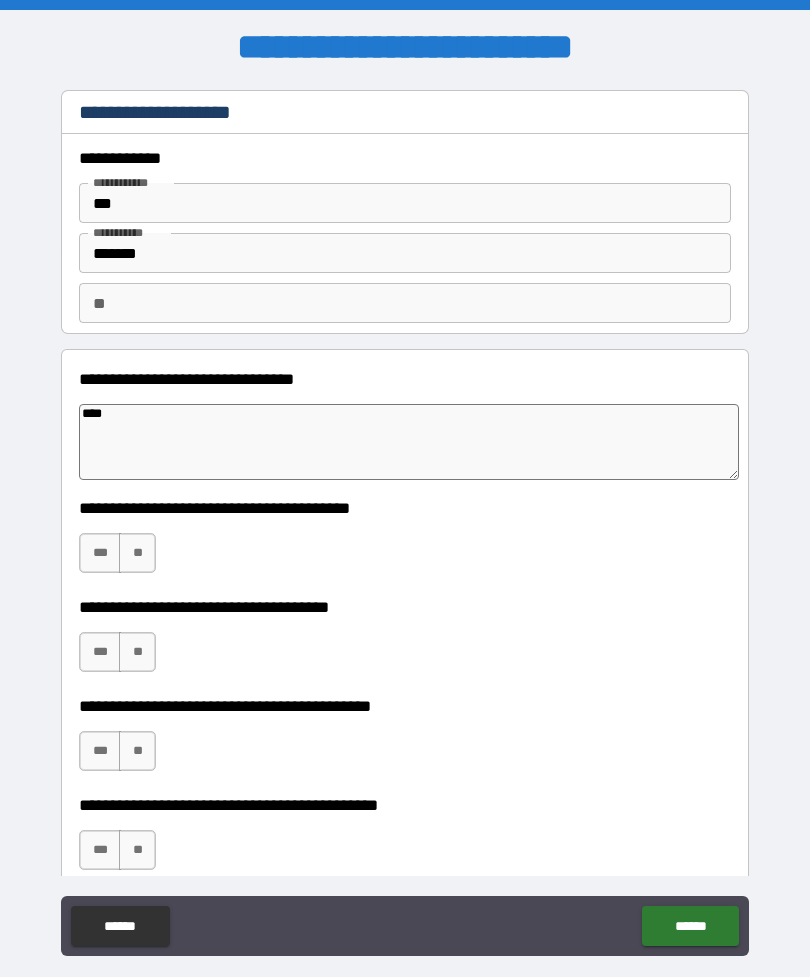 type on "*" 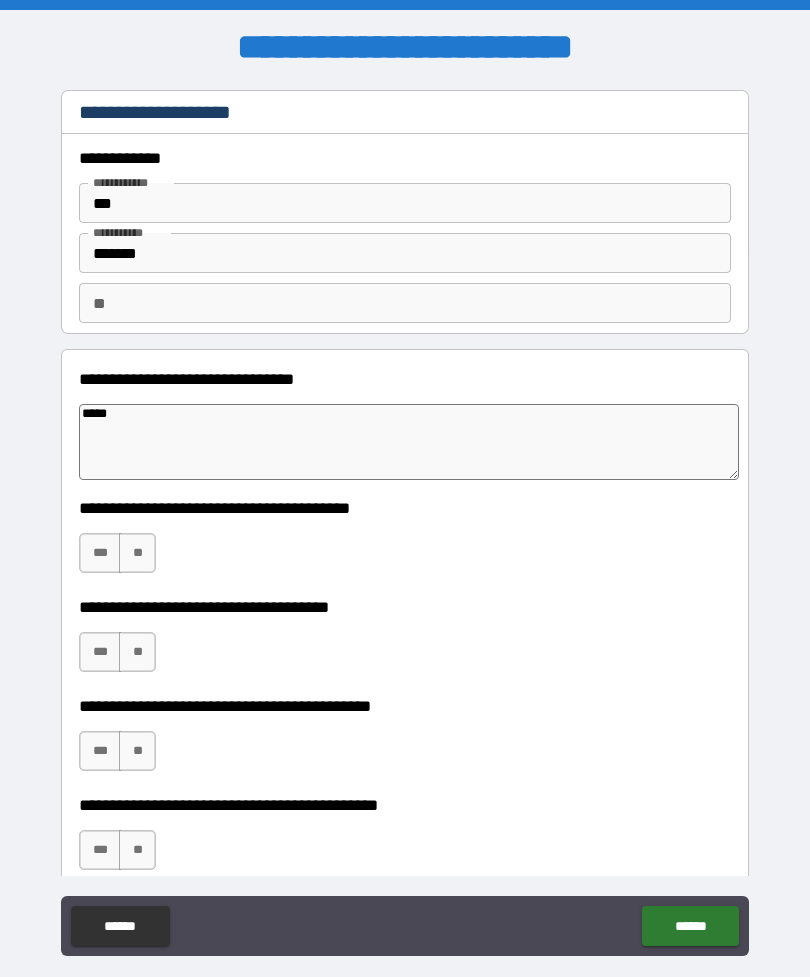 type on "*" 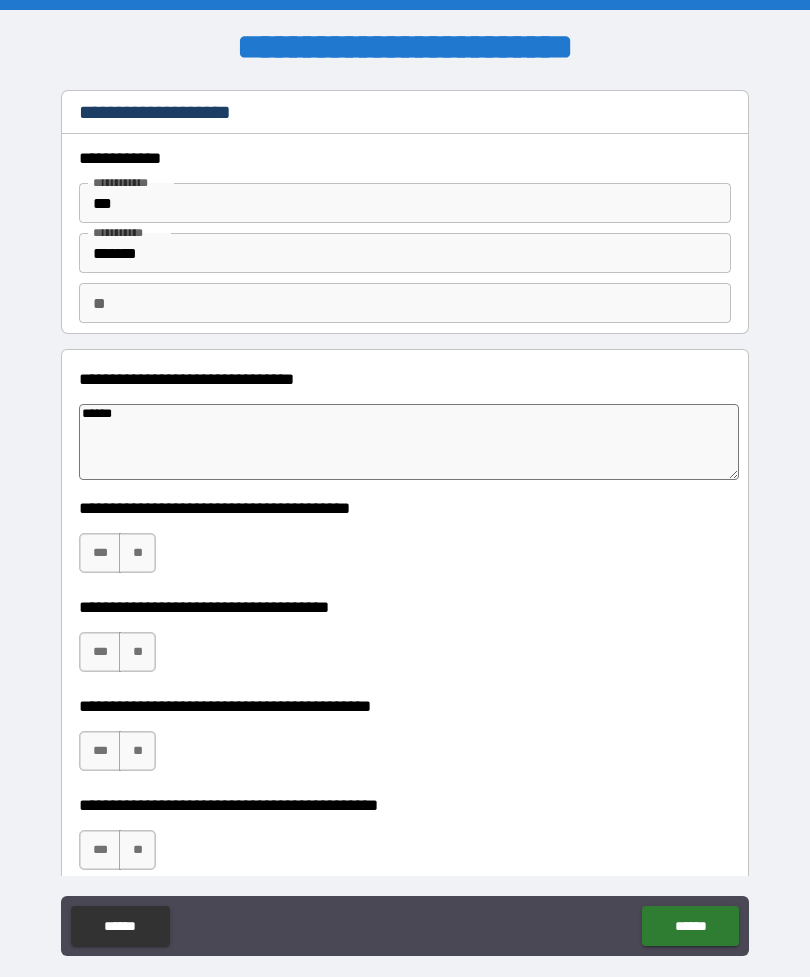 type on "*" 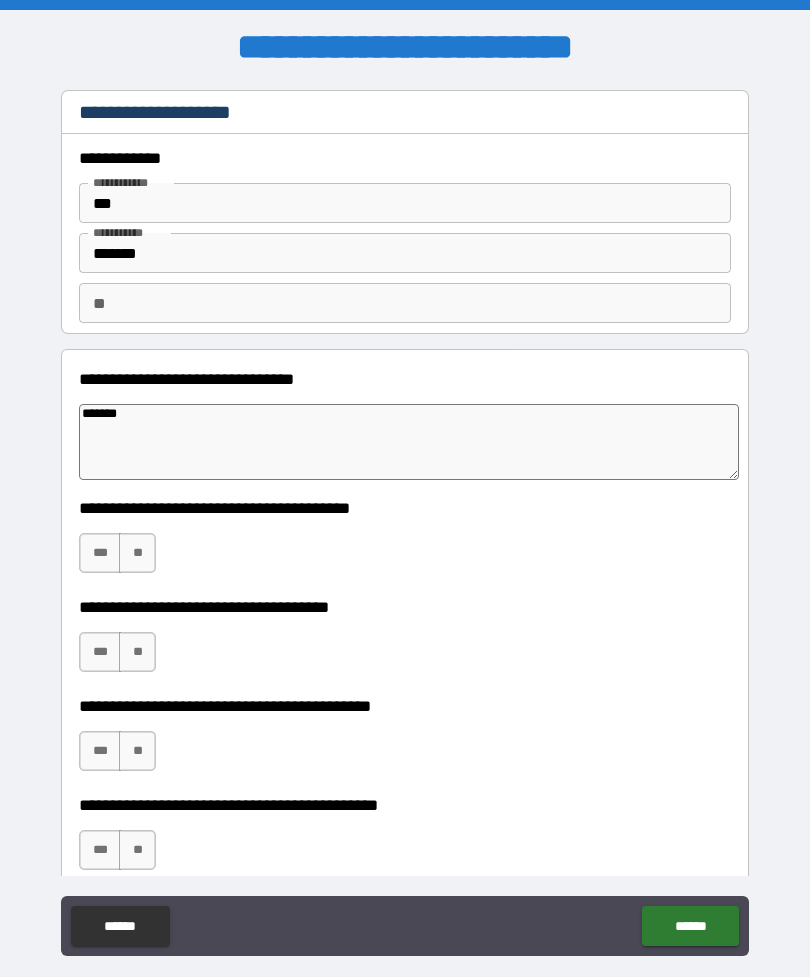 type on "*" 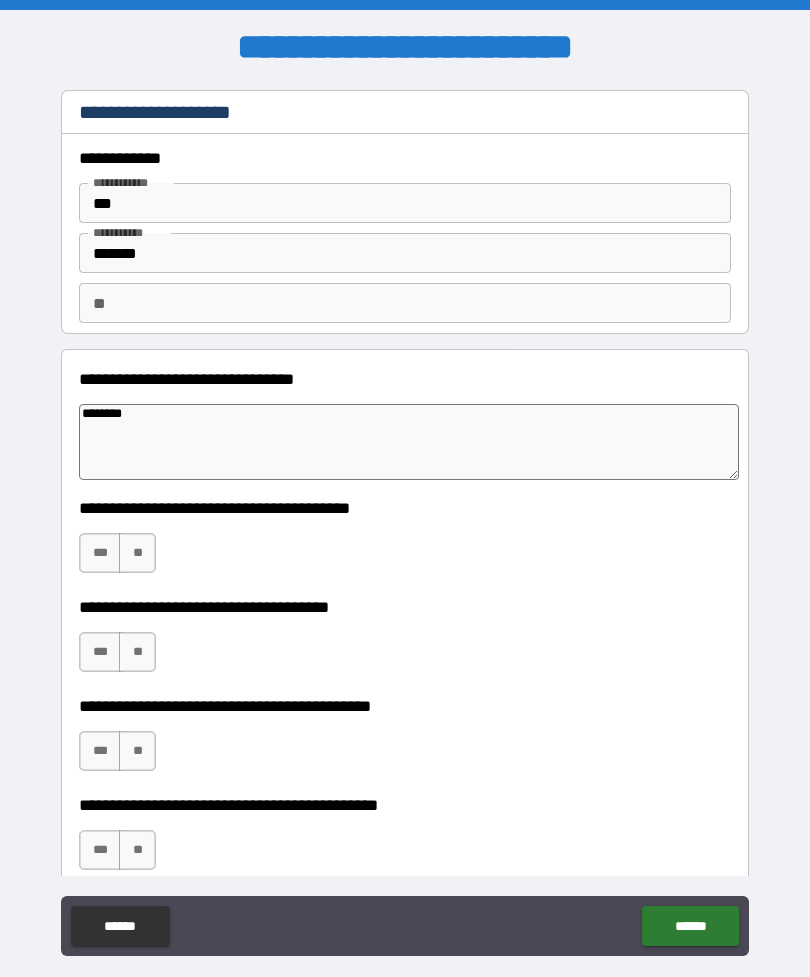 type on "*" 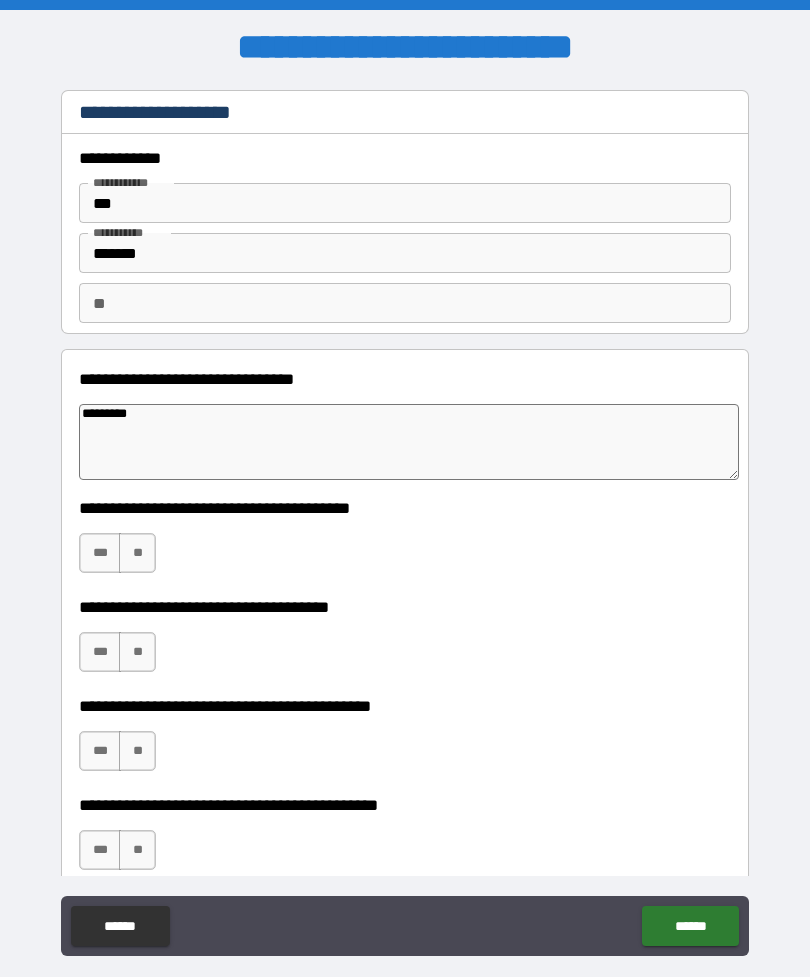 type on "*" 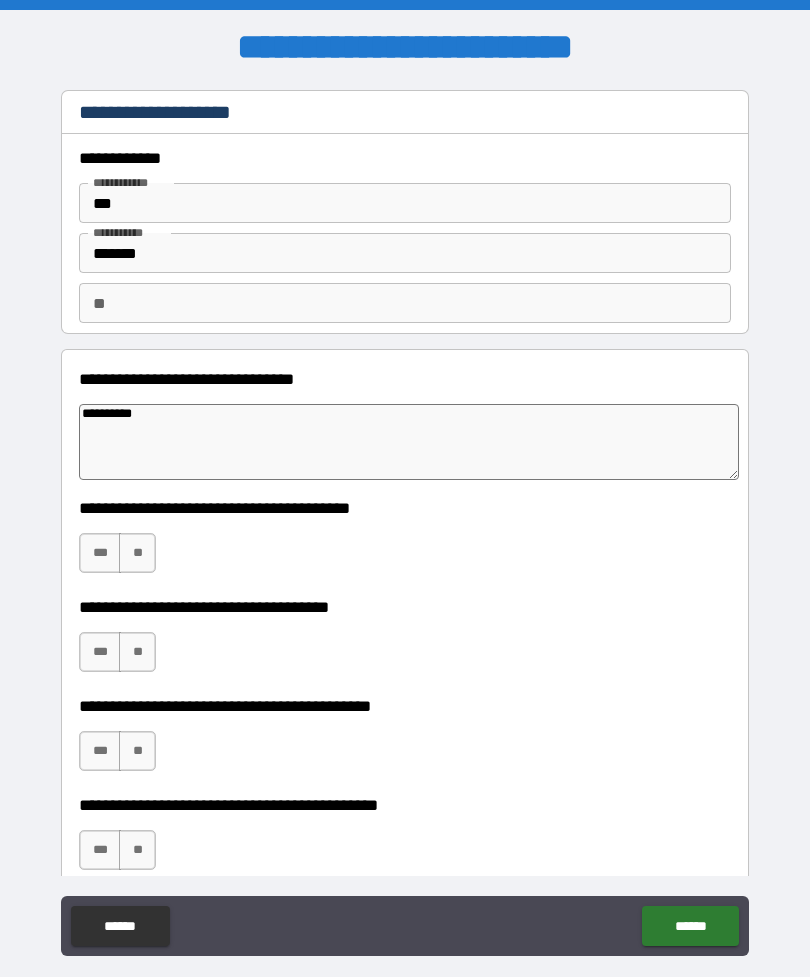 type on "**********" 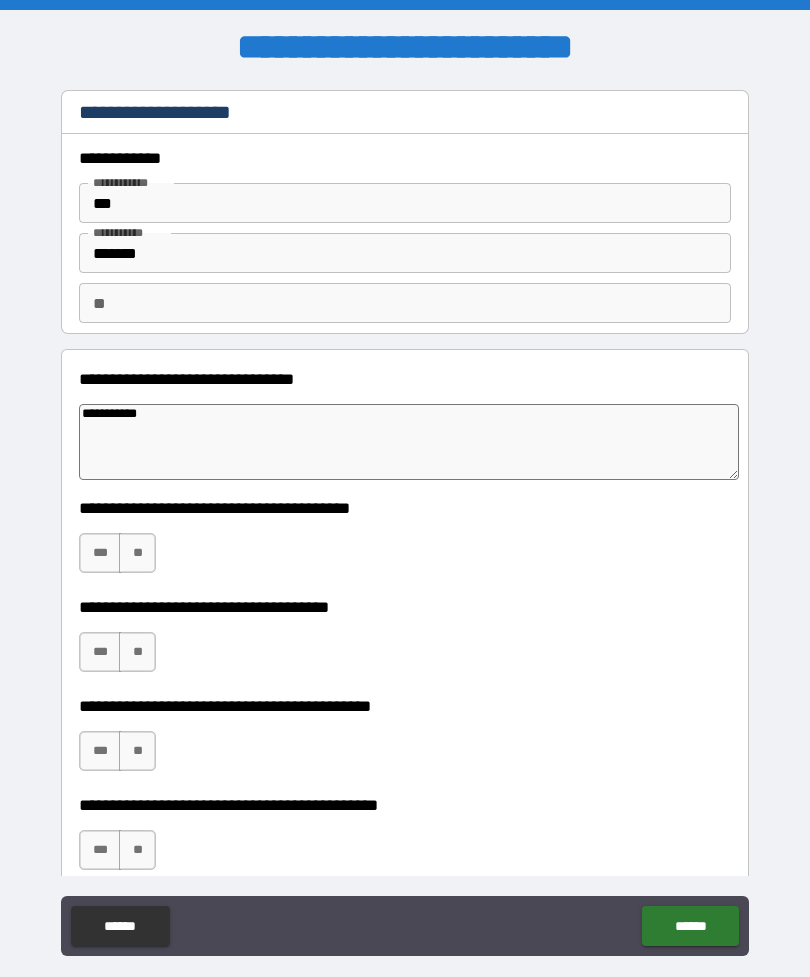 type on "*" 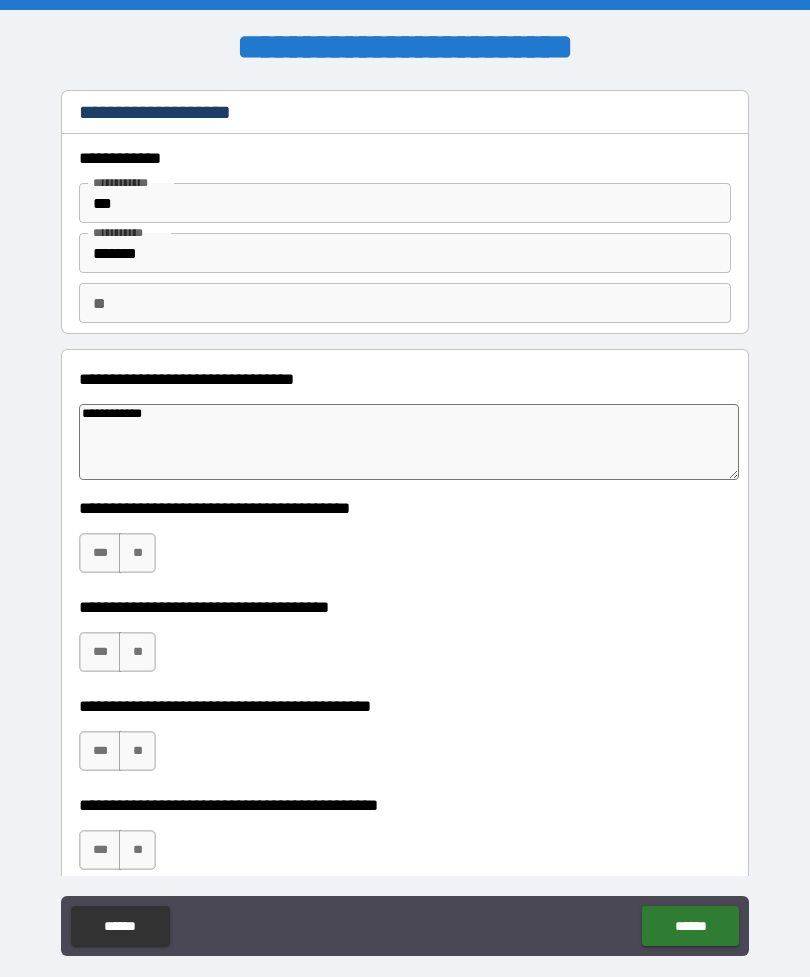 type on "*" 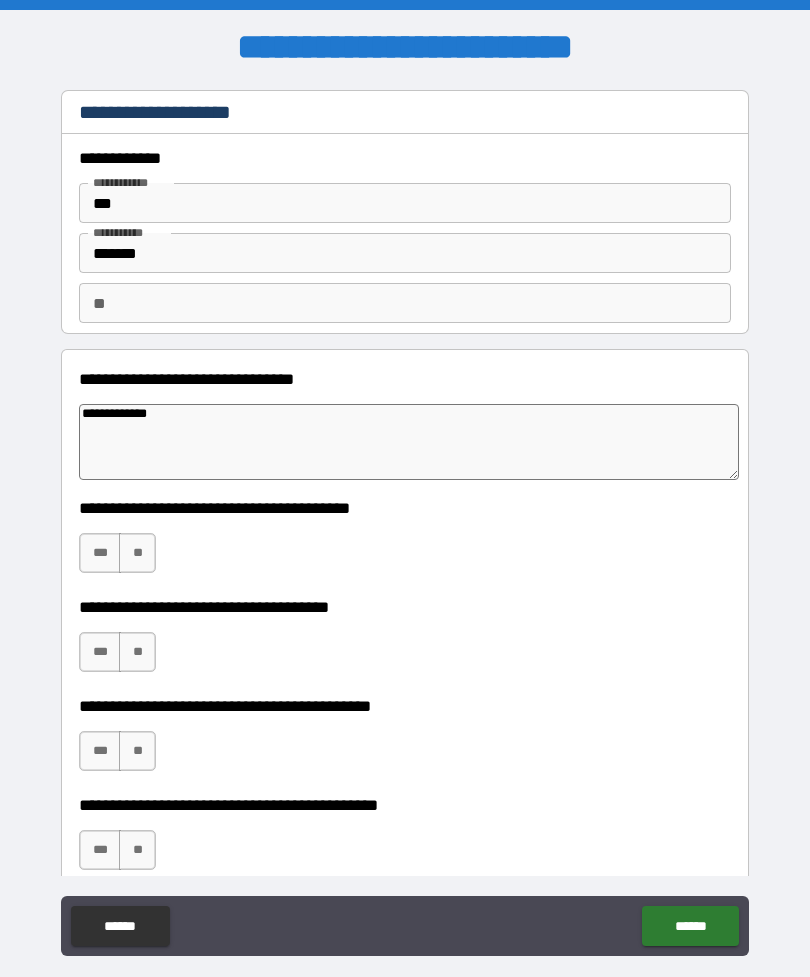 type on "*" 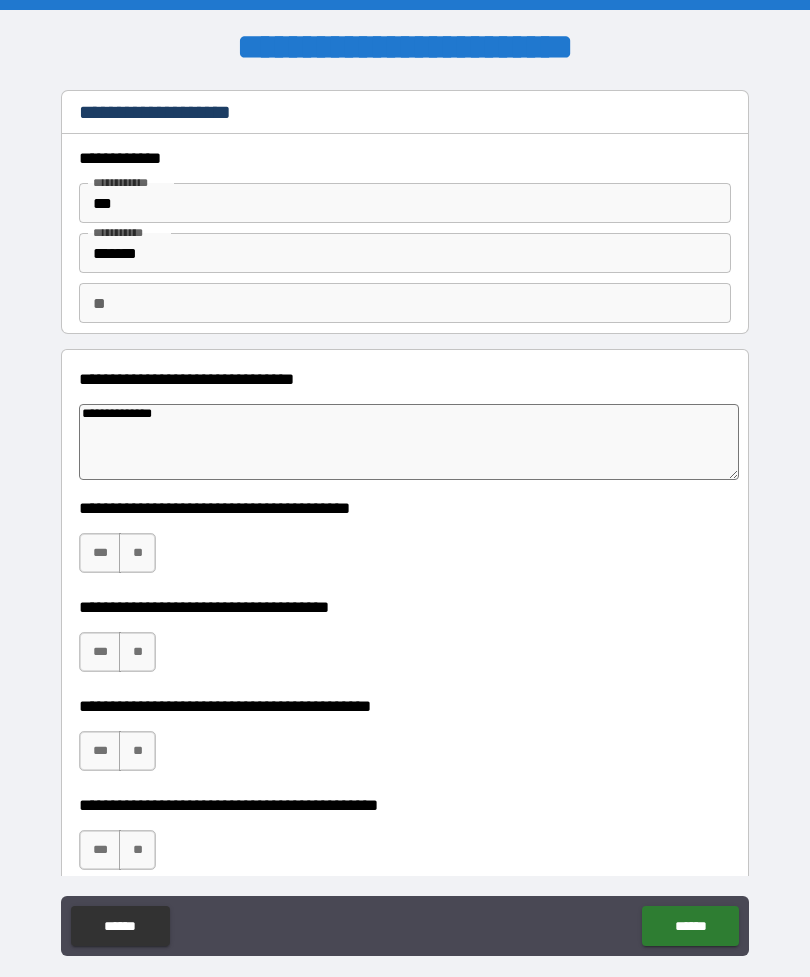 type on "*" 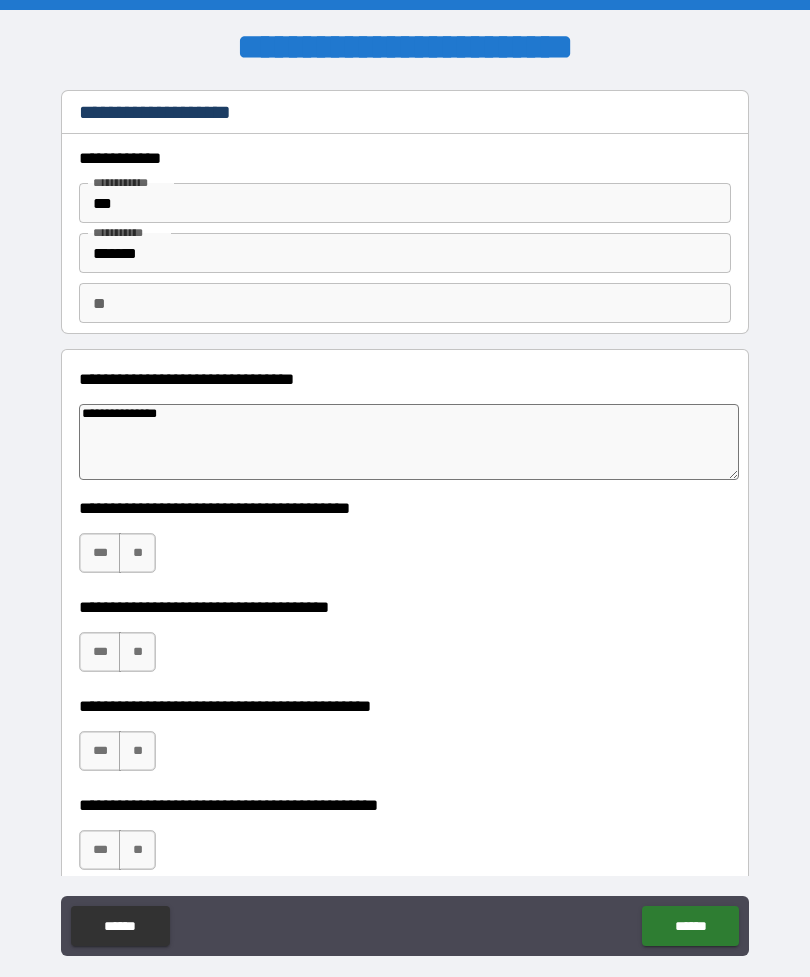 type on "**********" 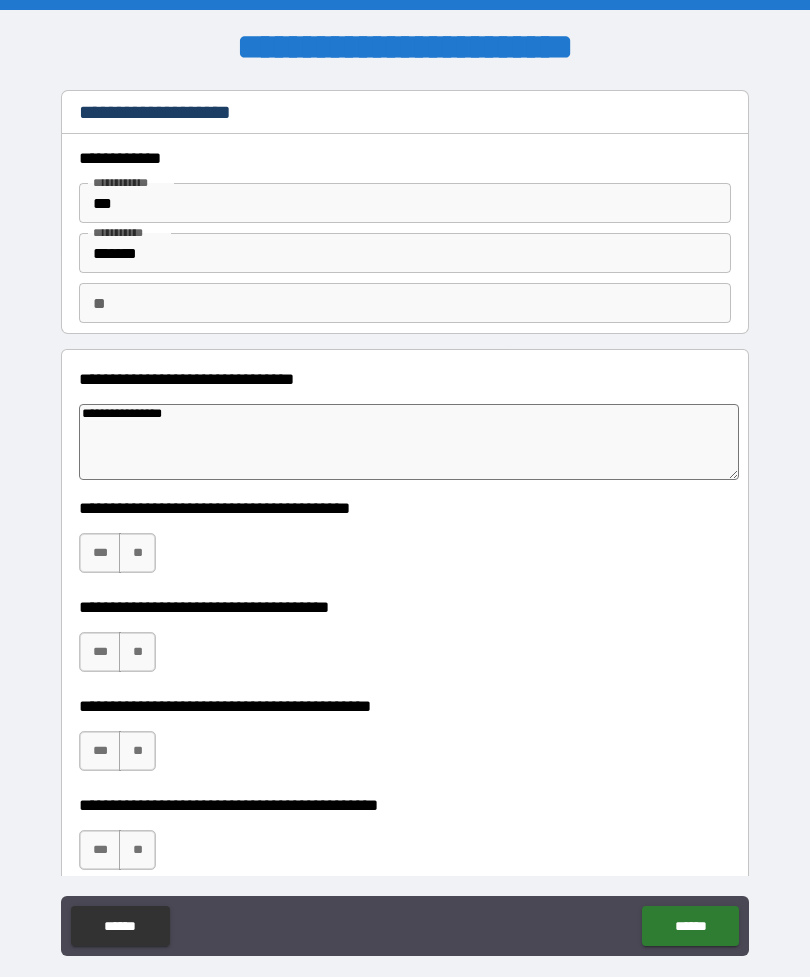 type on "*" 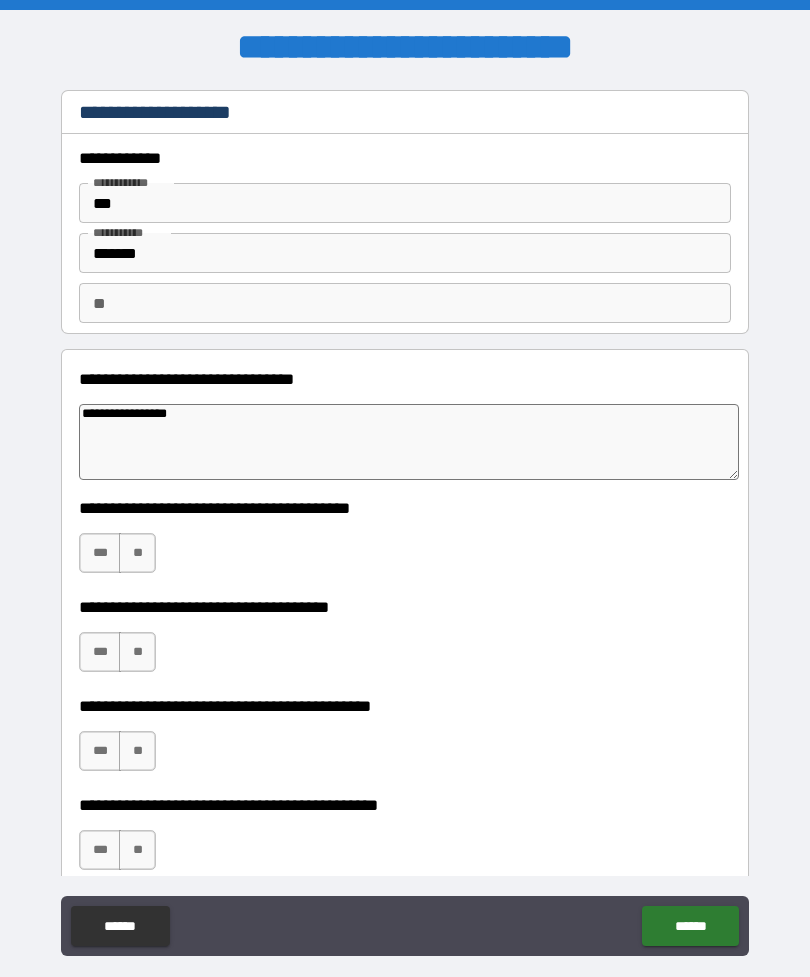 type on "*" 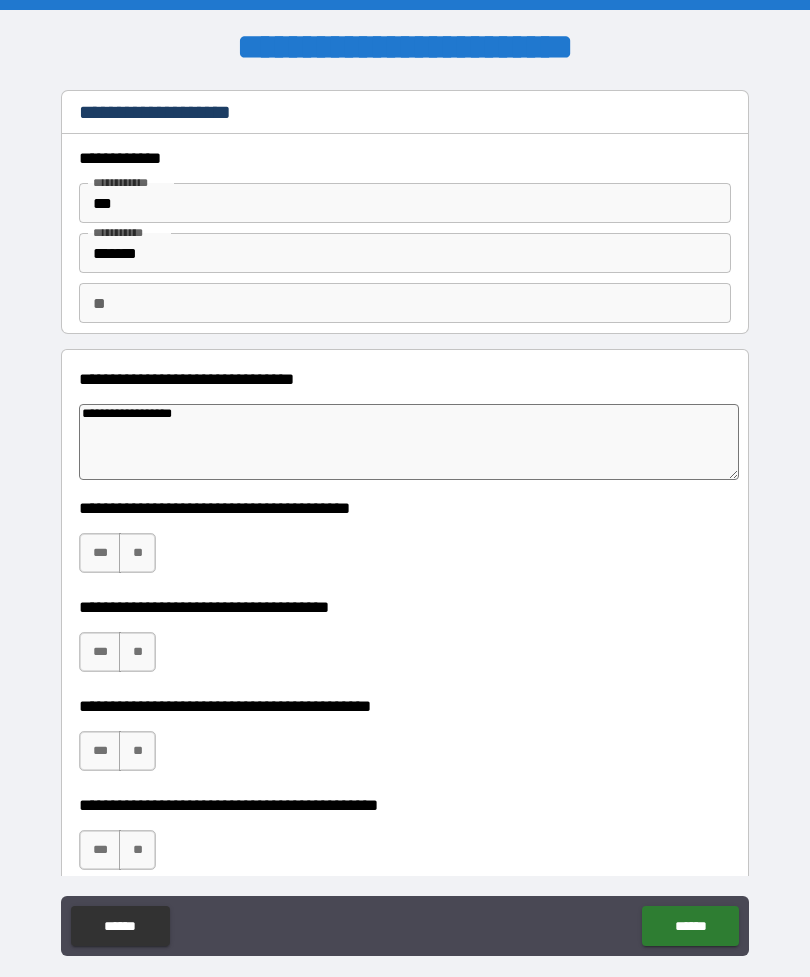 type on "**********" 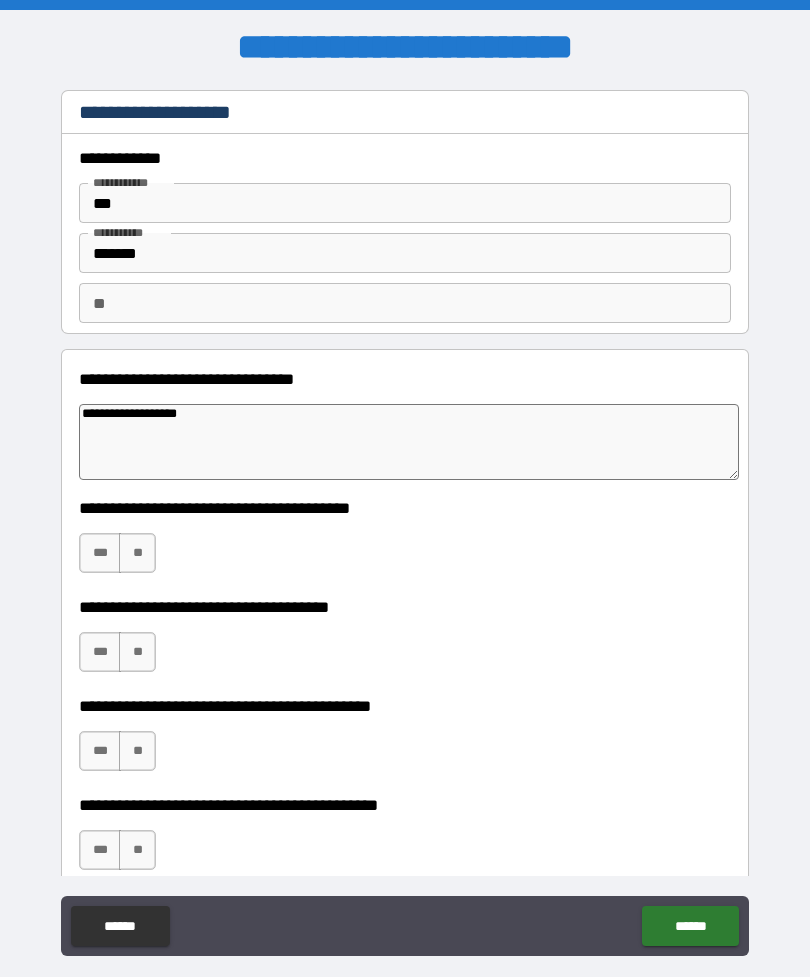 type on "*" 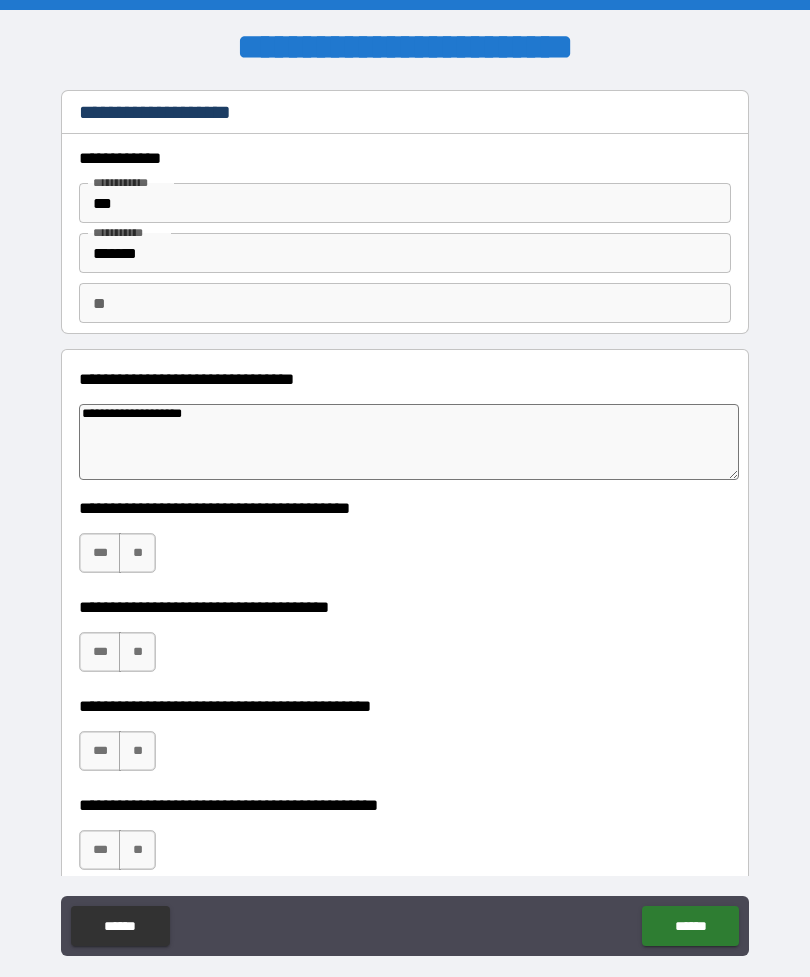 type on "*" 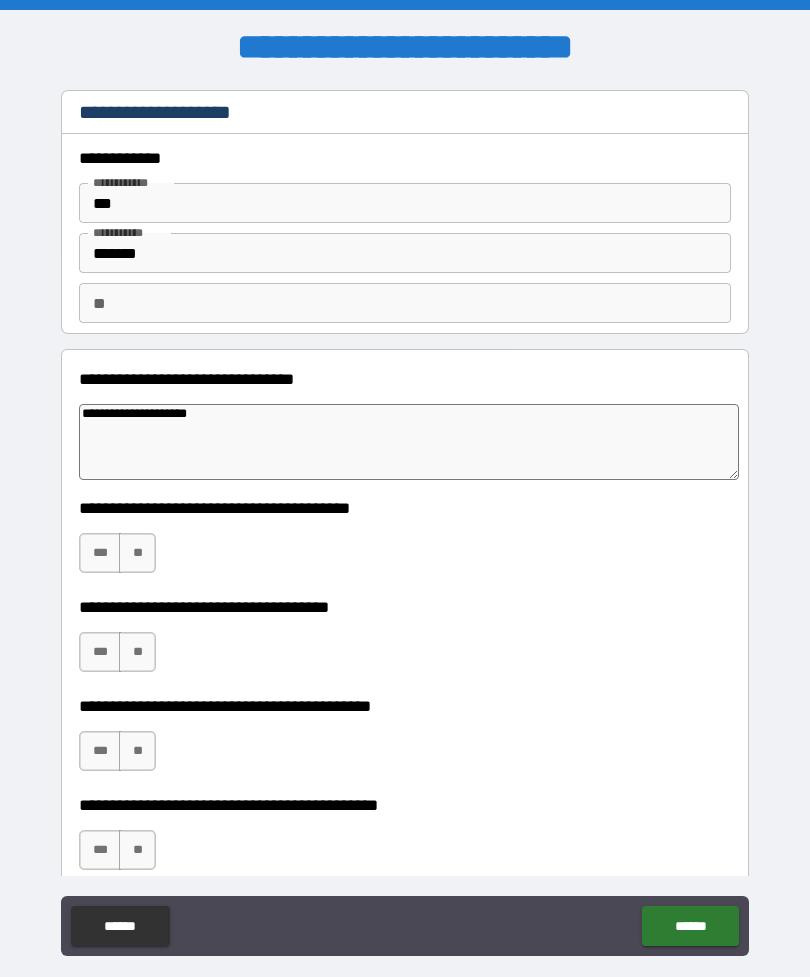 type on "*" 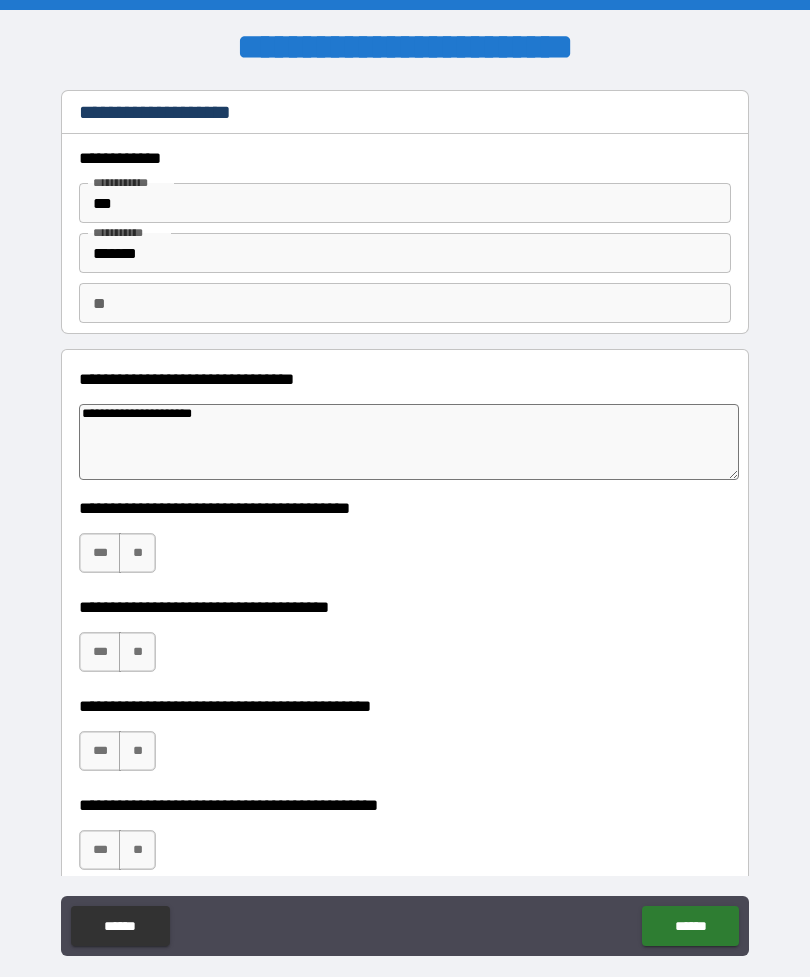 type on "*" 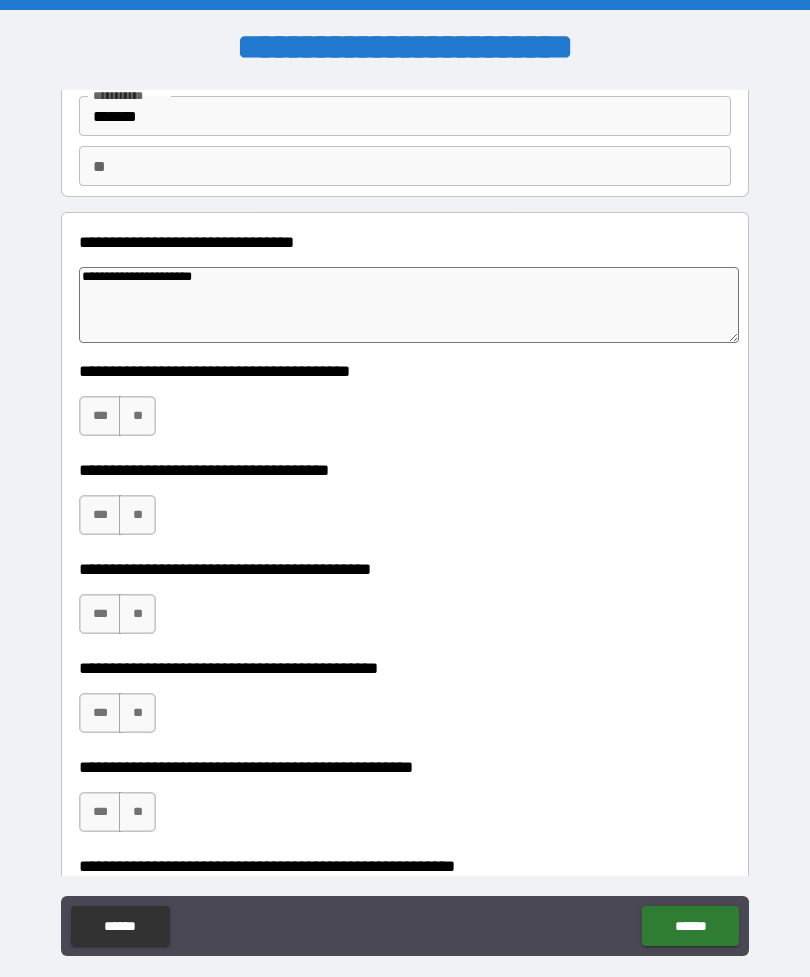 scroll, scrollTop: 156, scrollLeft: 0, axis: vertical 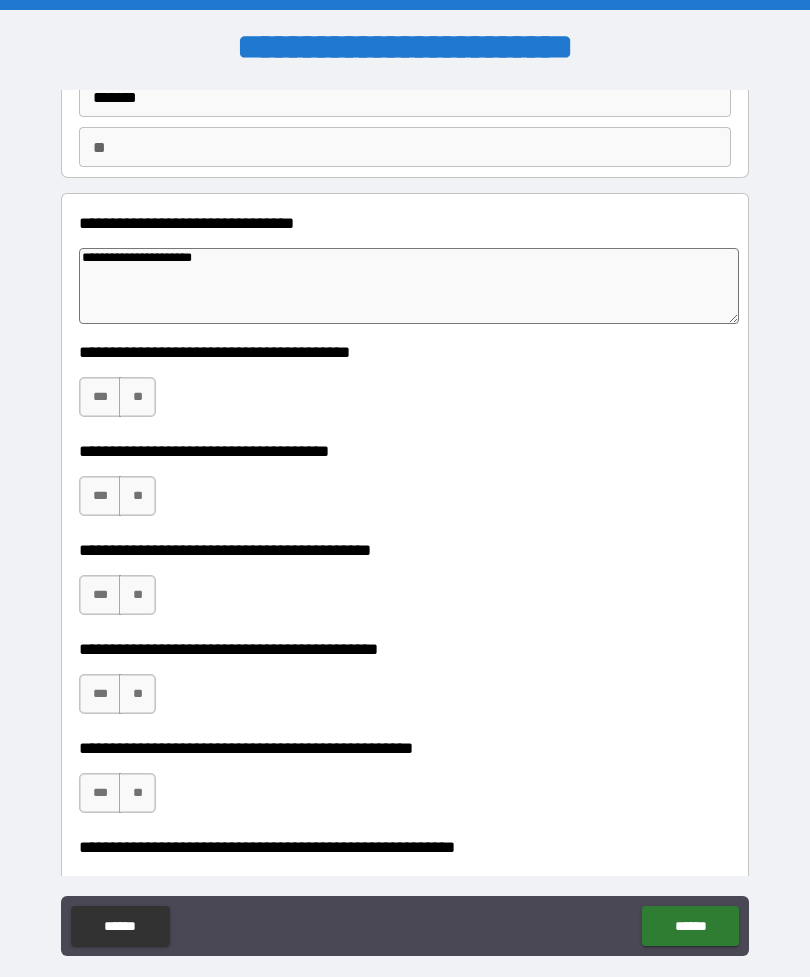 type on "**********" 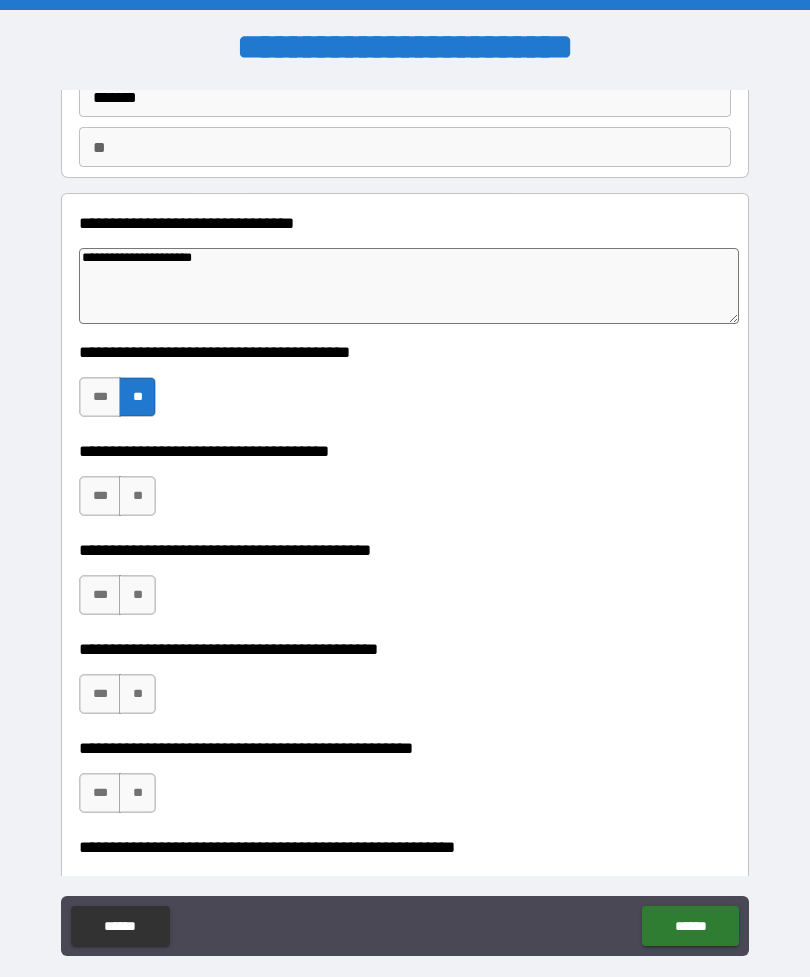 click on "**" at bounding box center [137, 496] 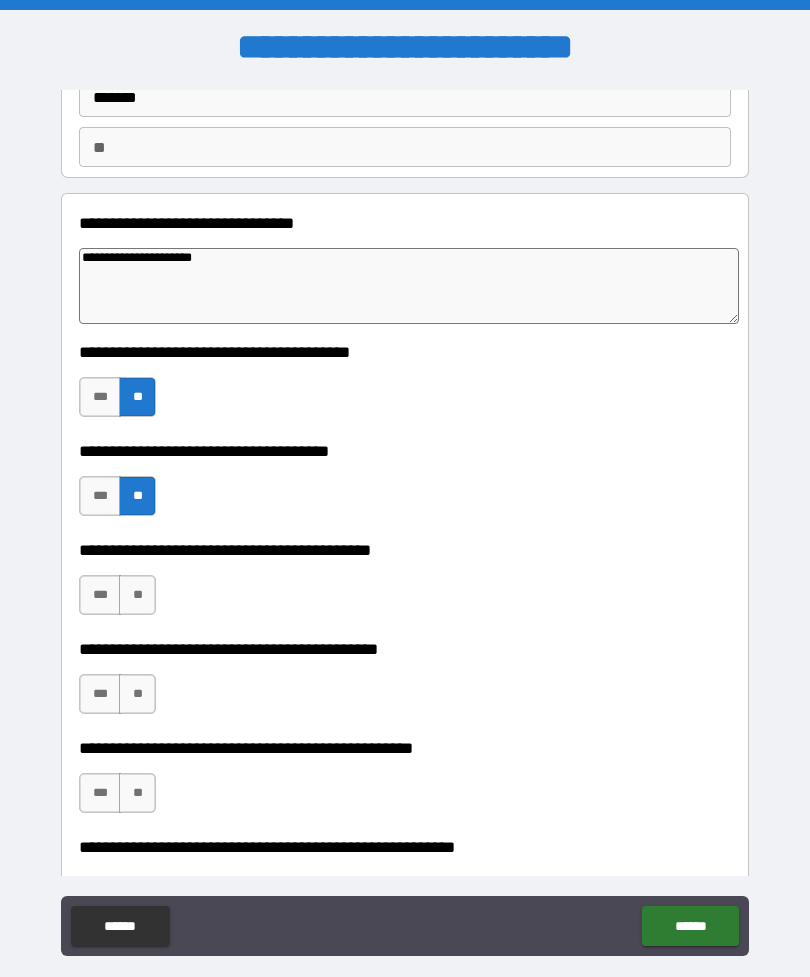 click on "**" at bounding box center [137, 595] 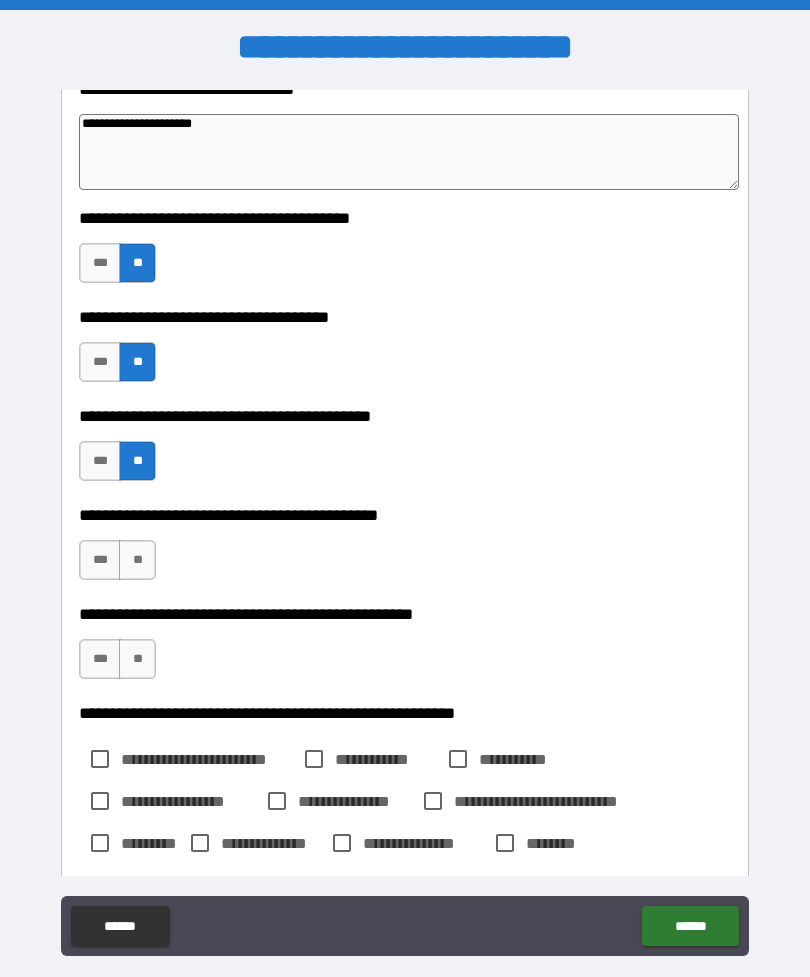 scroll, scrollTop: 291, scrollLeft: 0, axis: vertical 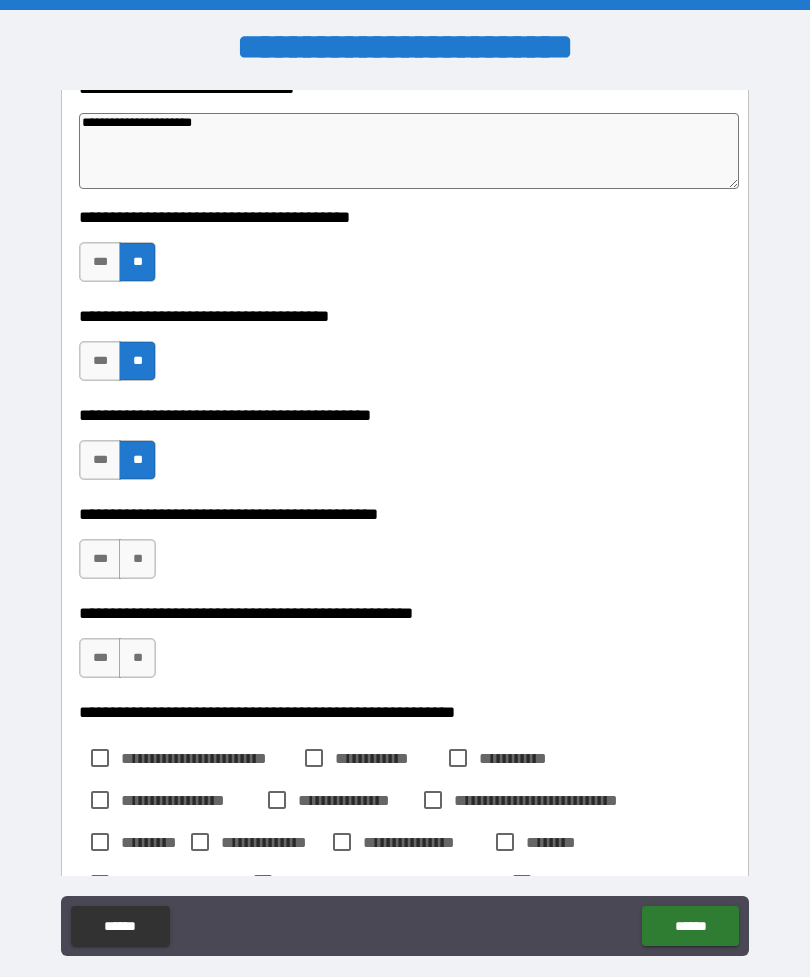 click on "**" at bounding box center (137, 559) 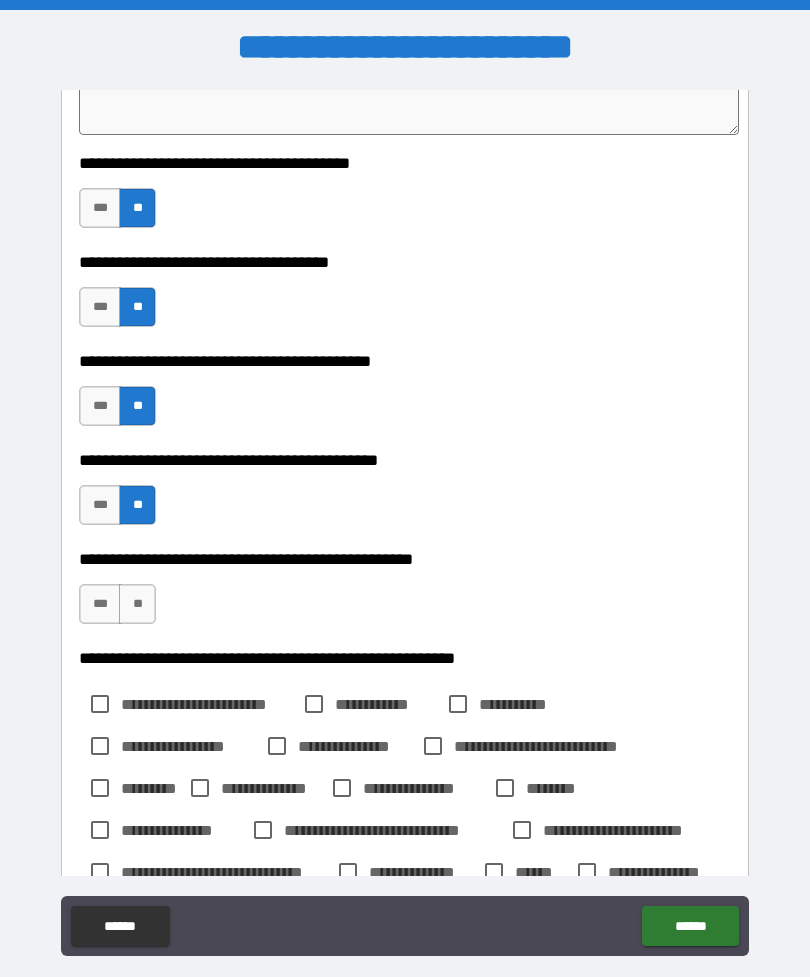 scroll, scrollTop: 405, scrollLeft: 0, axis: vertical 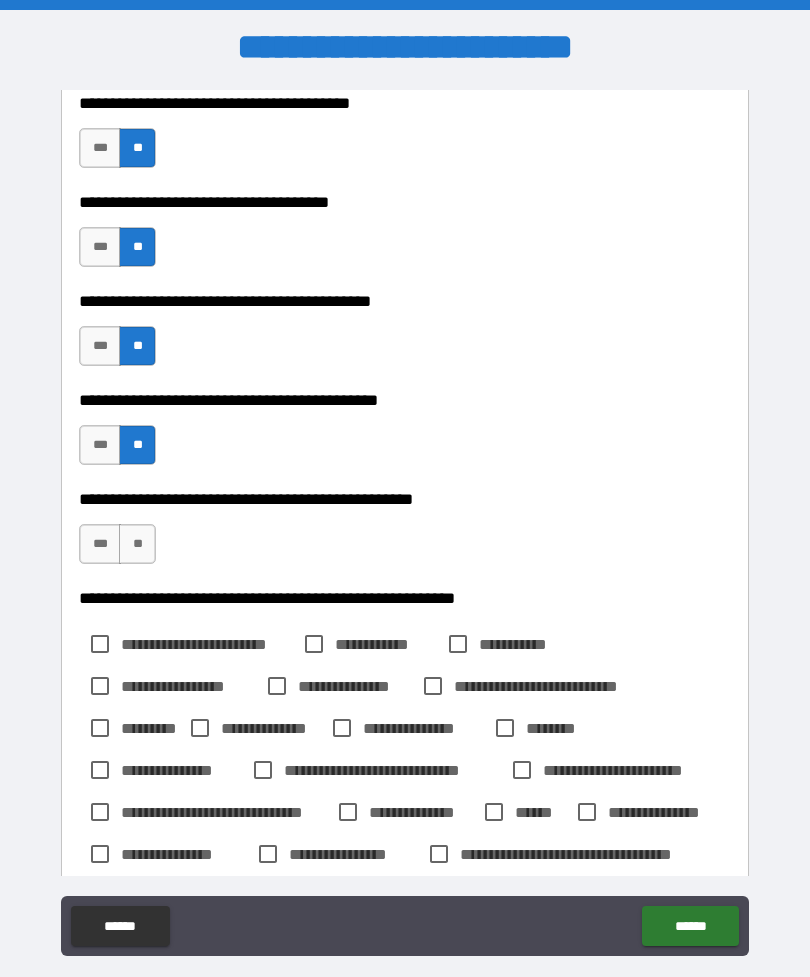 click on "**" at bounding box center [137, 544] 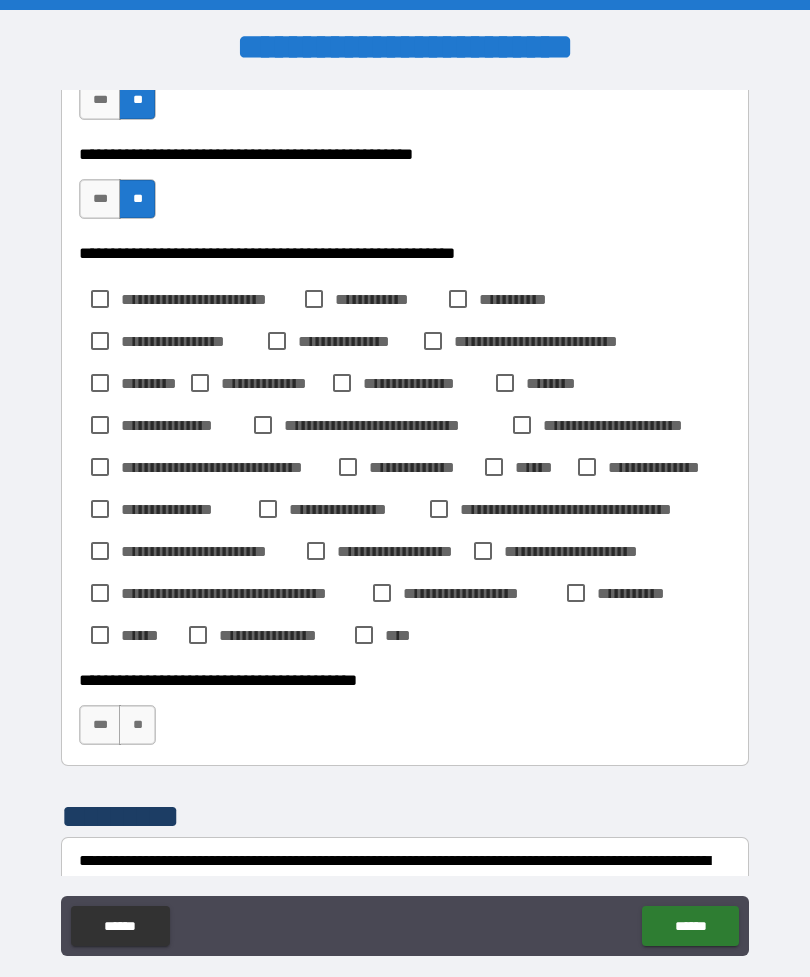 scroll, scrollTop: 753, scrollLeft: 0, axis: vertical 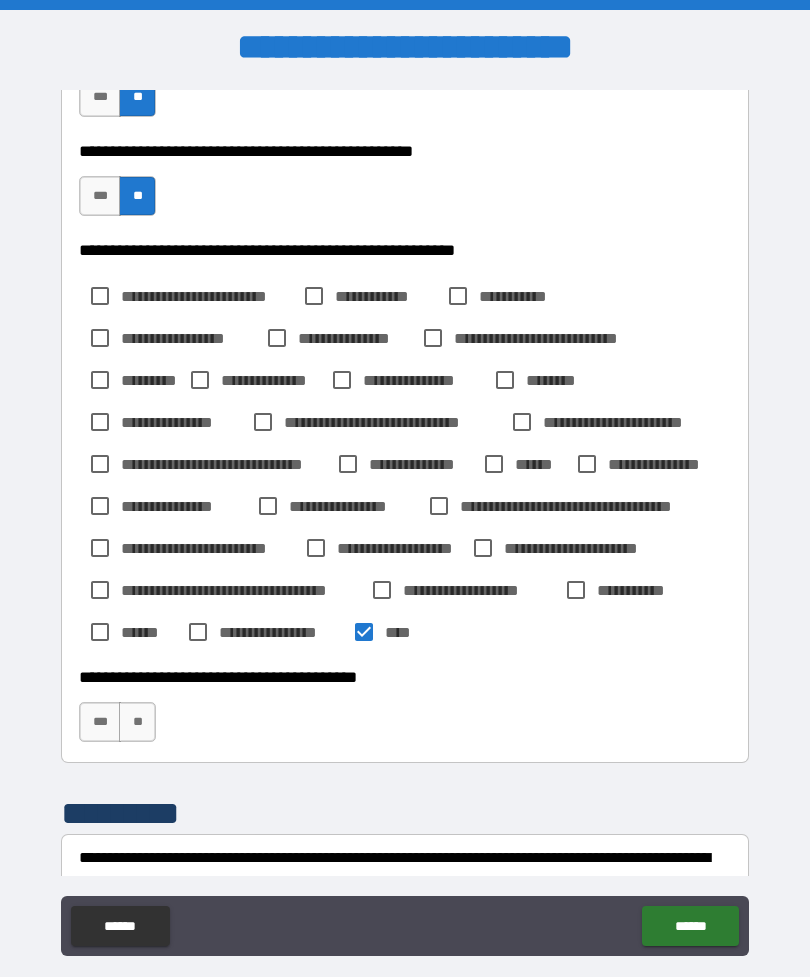 click on "**" at bounding box center (137, 722) 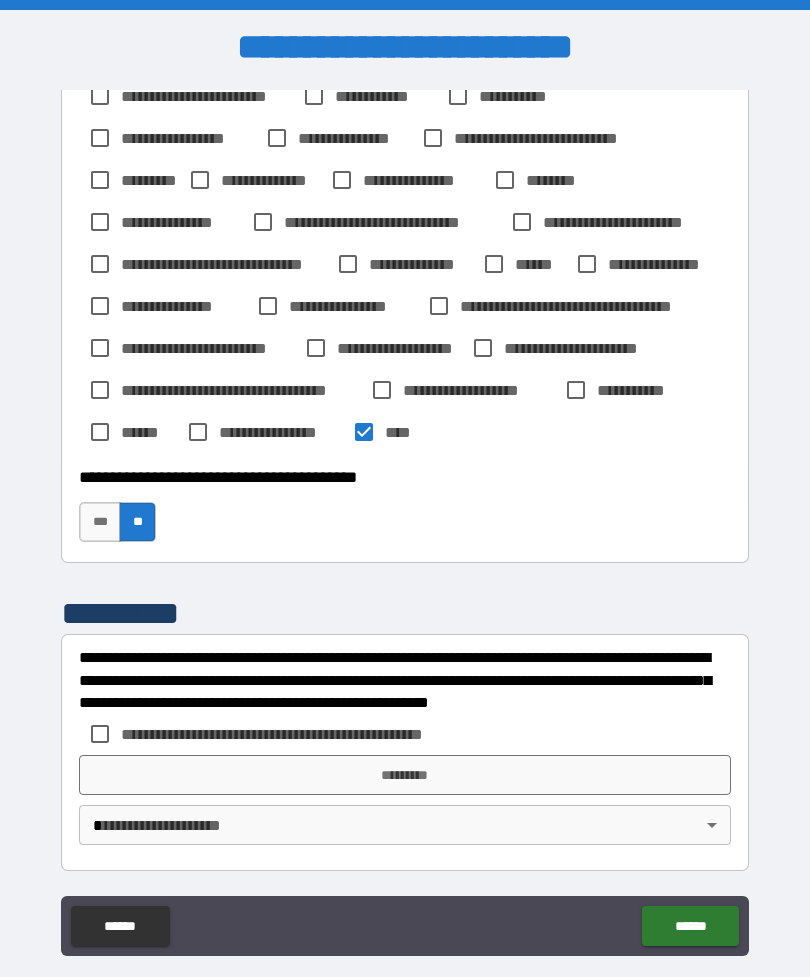 scroll, scrollTop: 953, scrollLeft: 0, axis: vertical 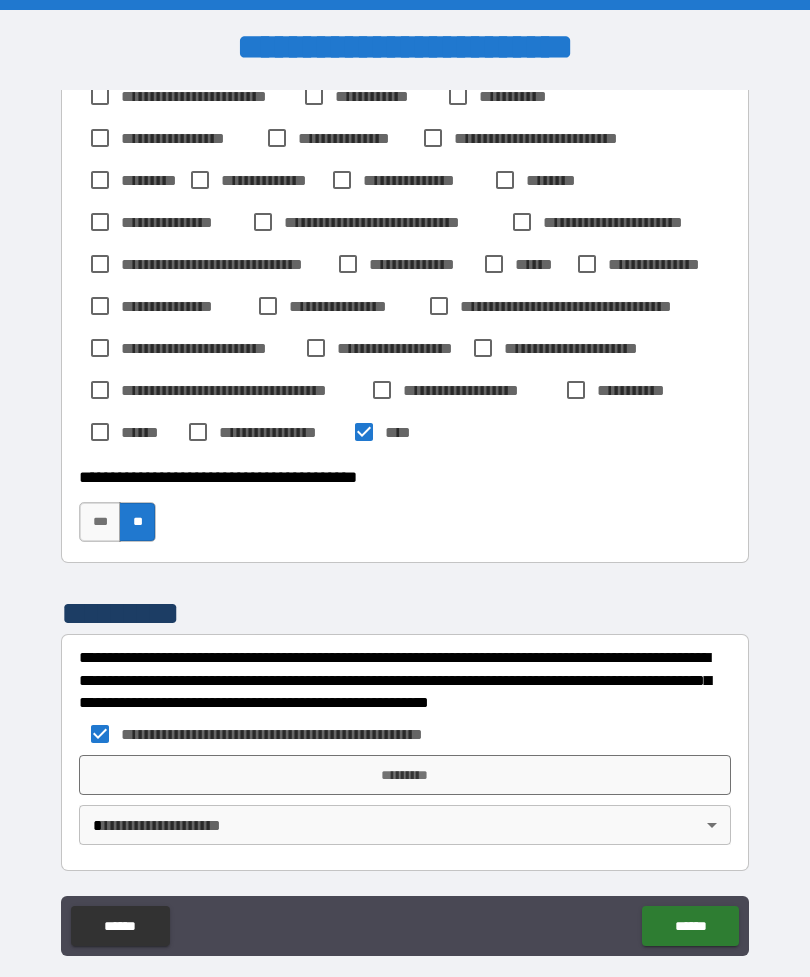 click on "*********" at bounding box center [405, 775] 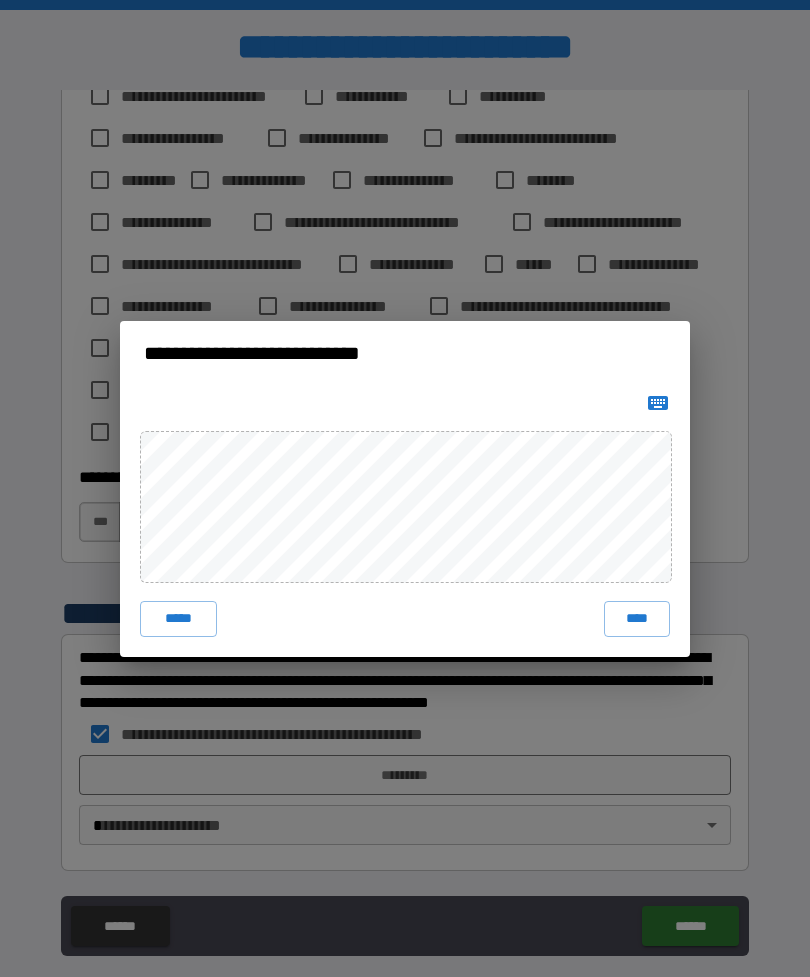 click on "****" at bounding box center (637, 619) 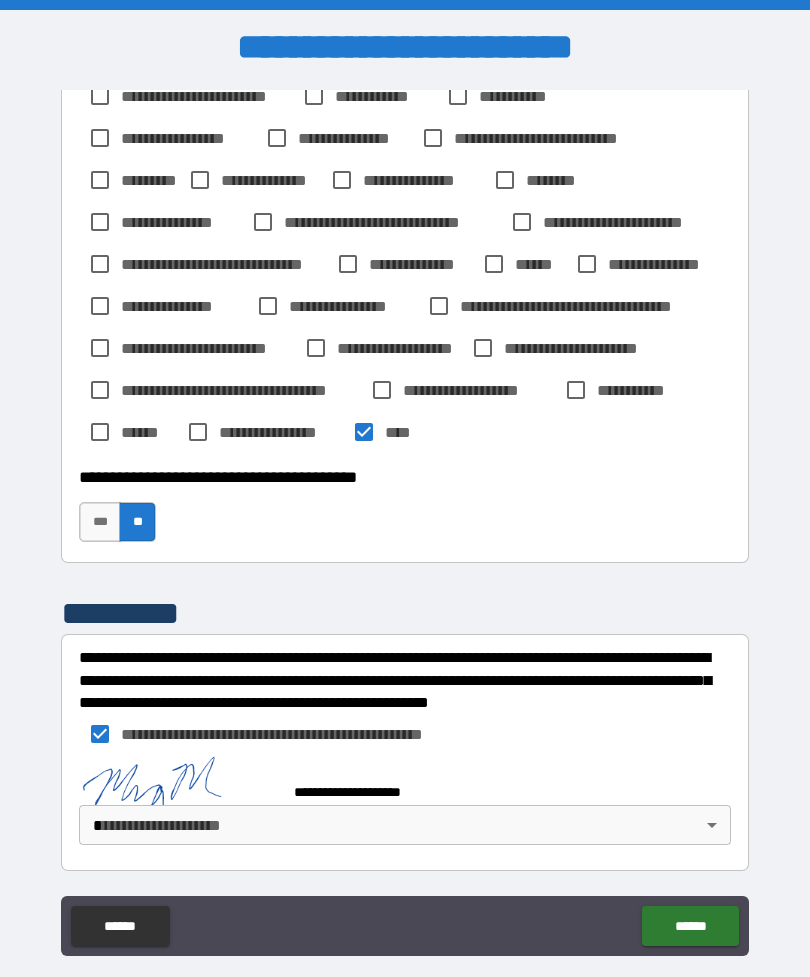 scroll, scrollTop: 943, scrollLeft: 0, axis: vertical 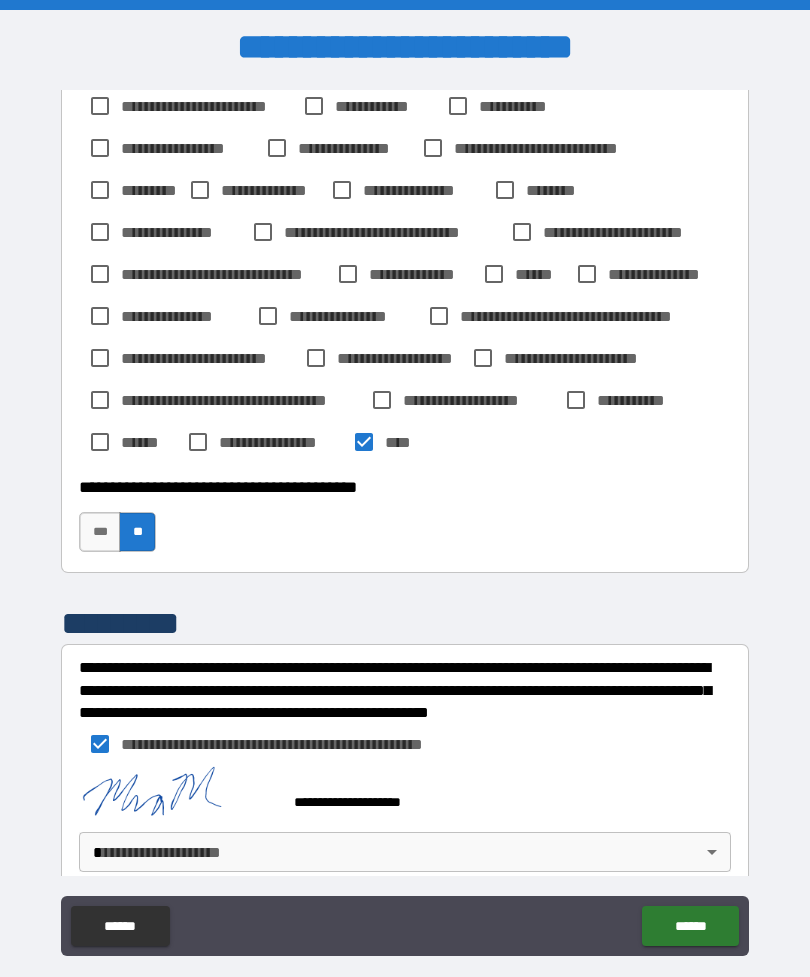 click on "**********" at bounding box center [405, 520] 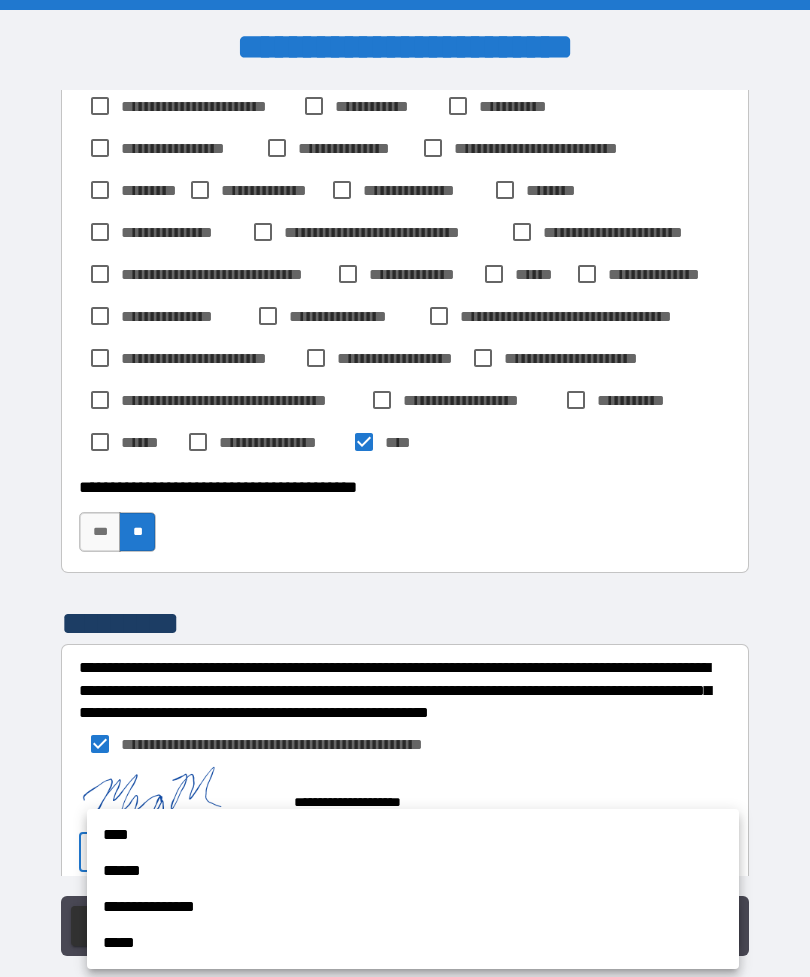 click on "**********" at bounding box center [413, 907] 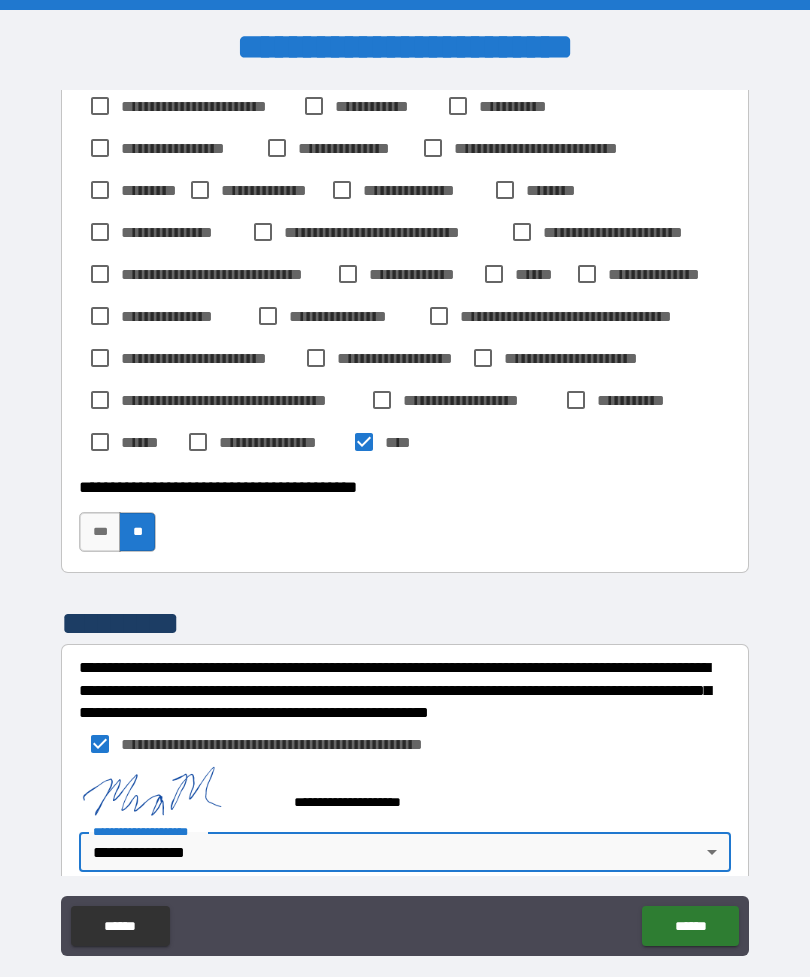 type on "*" 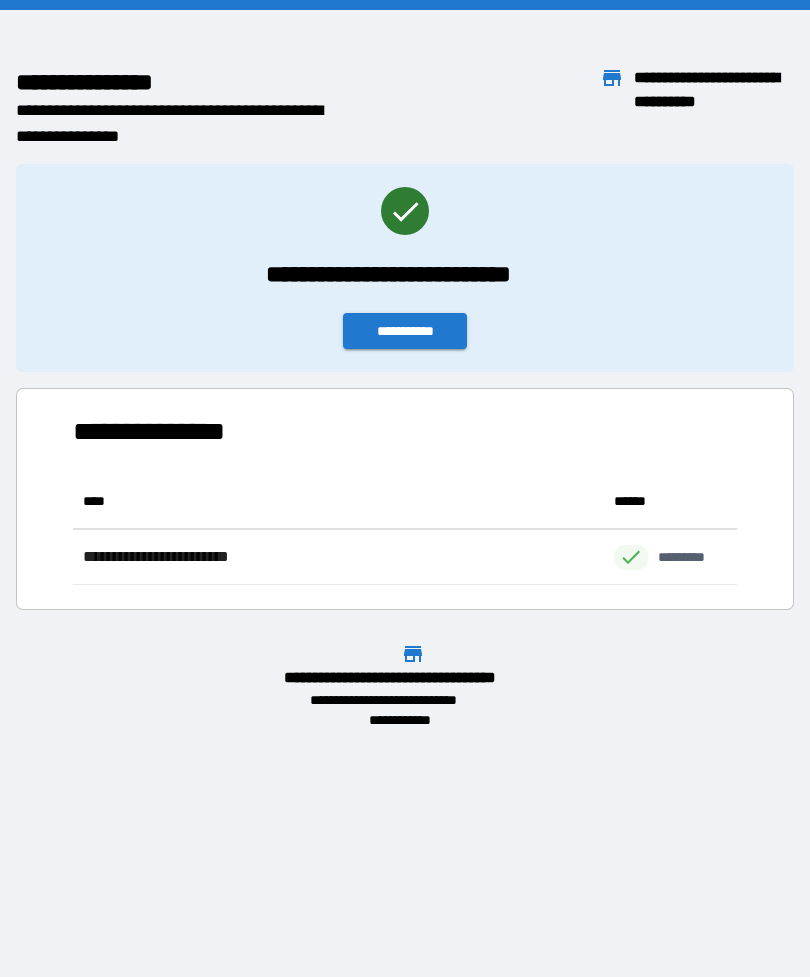 scroll, scrollTop: 1, scrollLeft: 1, axis: both 